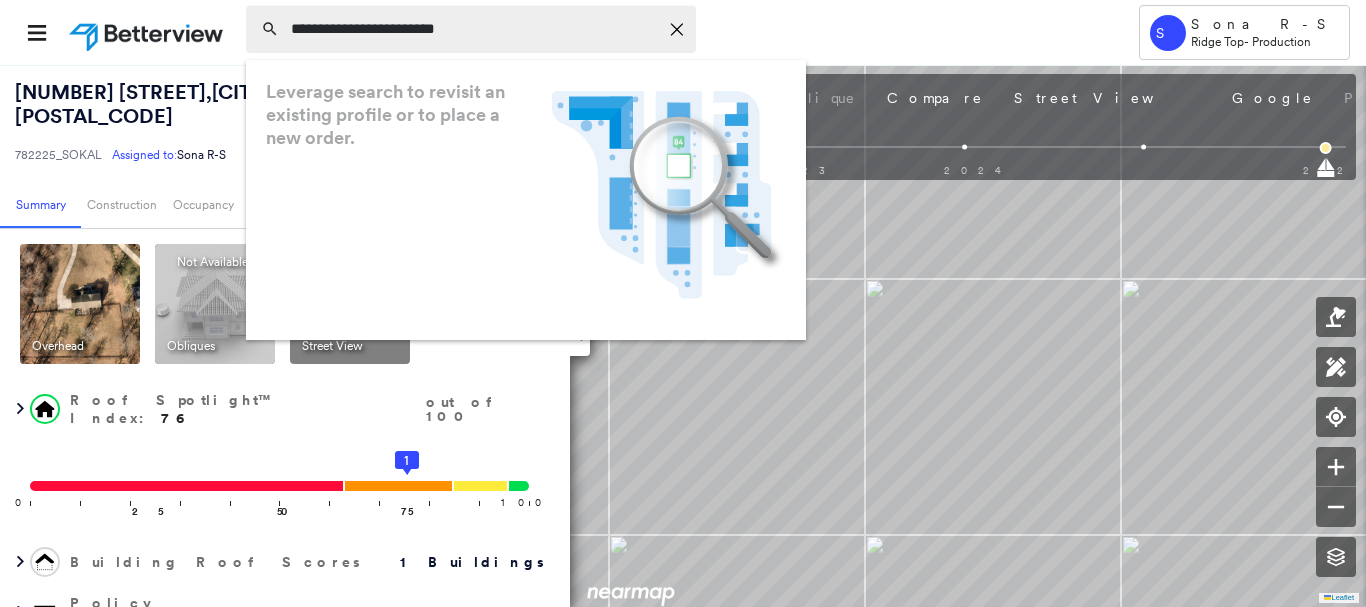 scroll, scrollTop: 0, scrollLeft: 0, axis: both 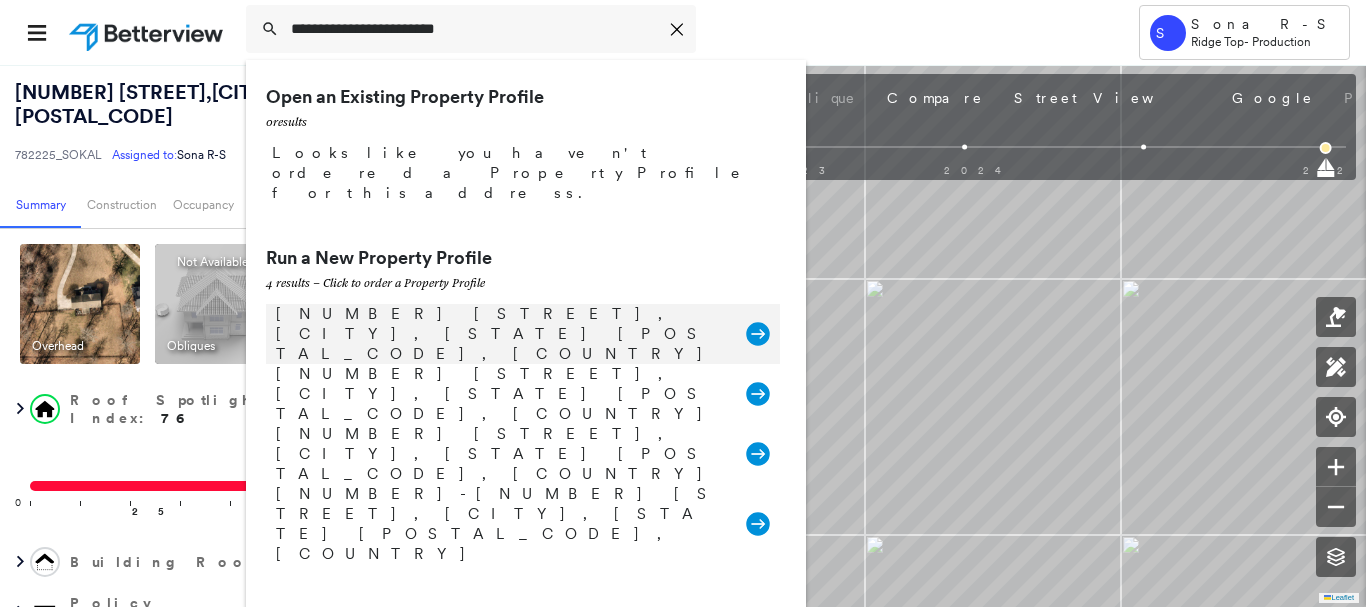 type on "**********" 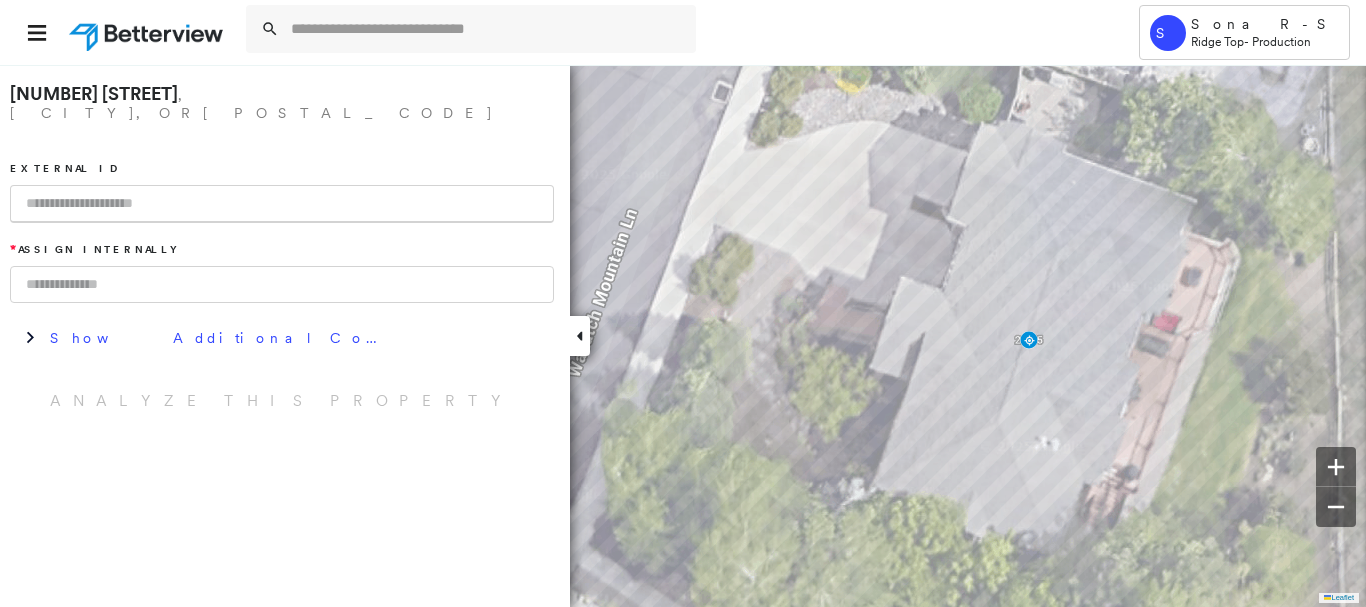 paste on "********" 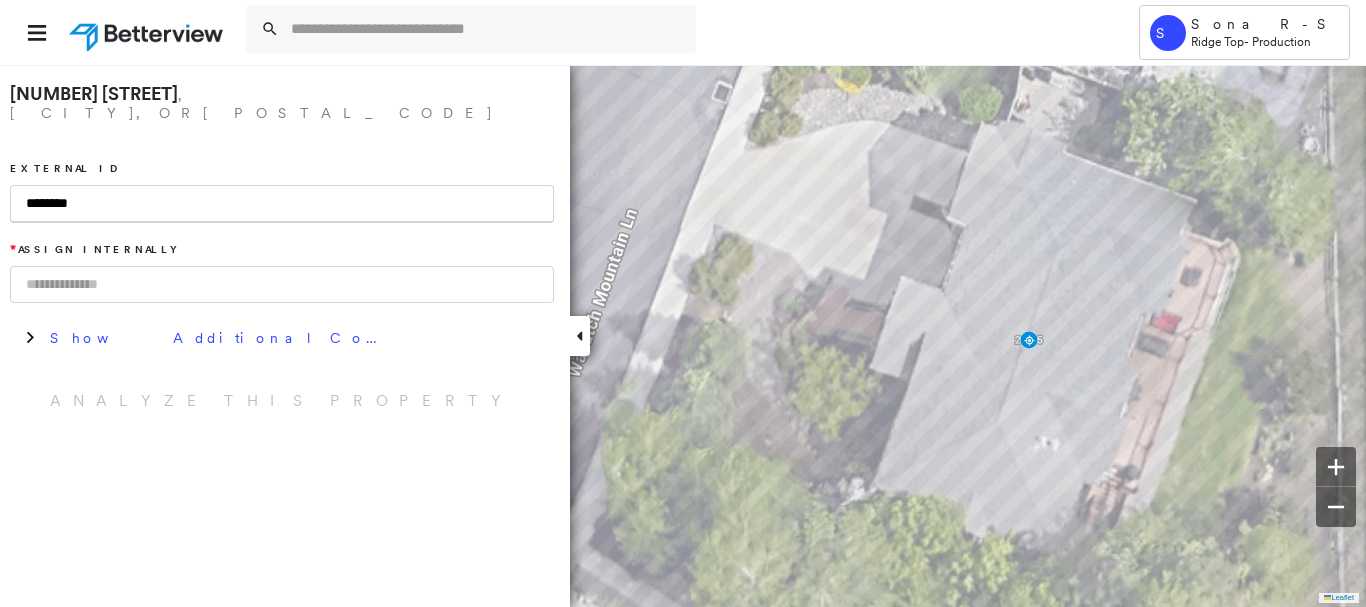 type on "********" 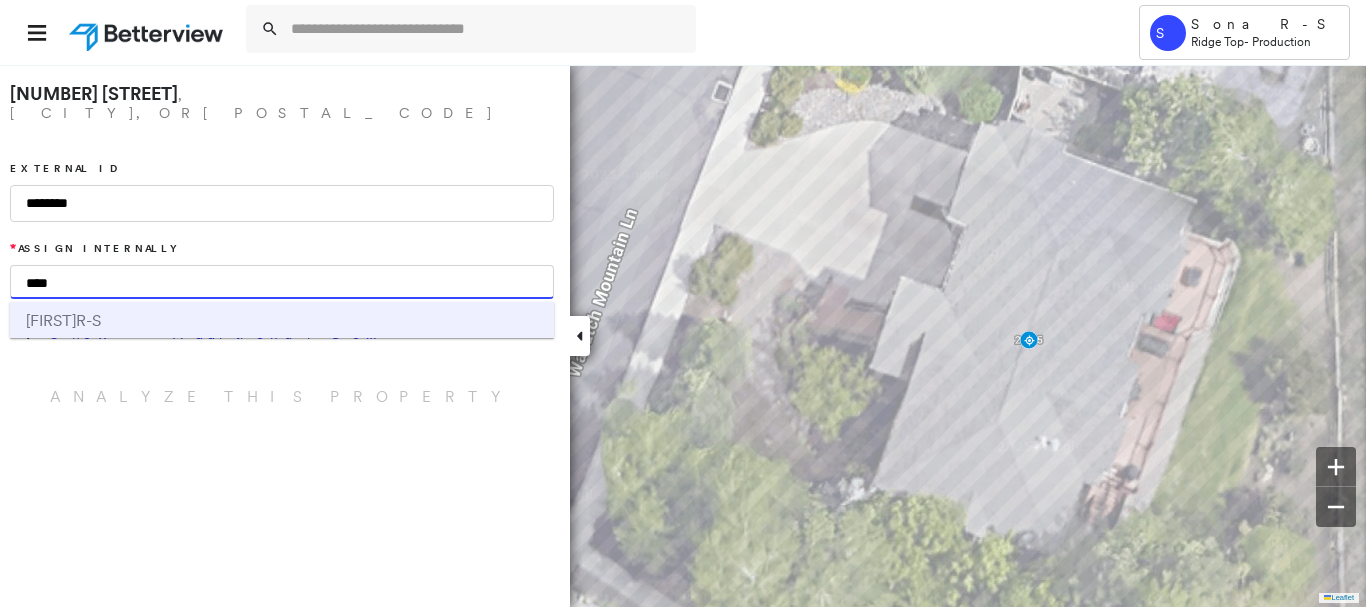 type on "****" 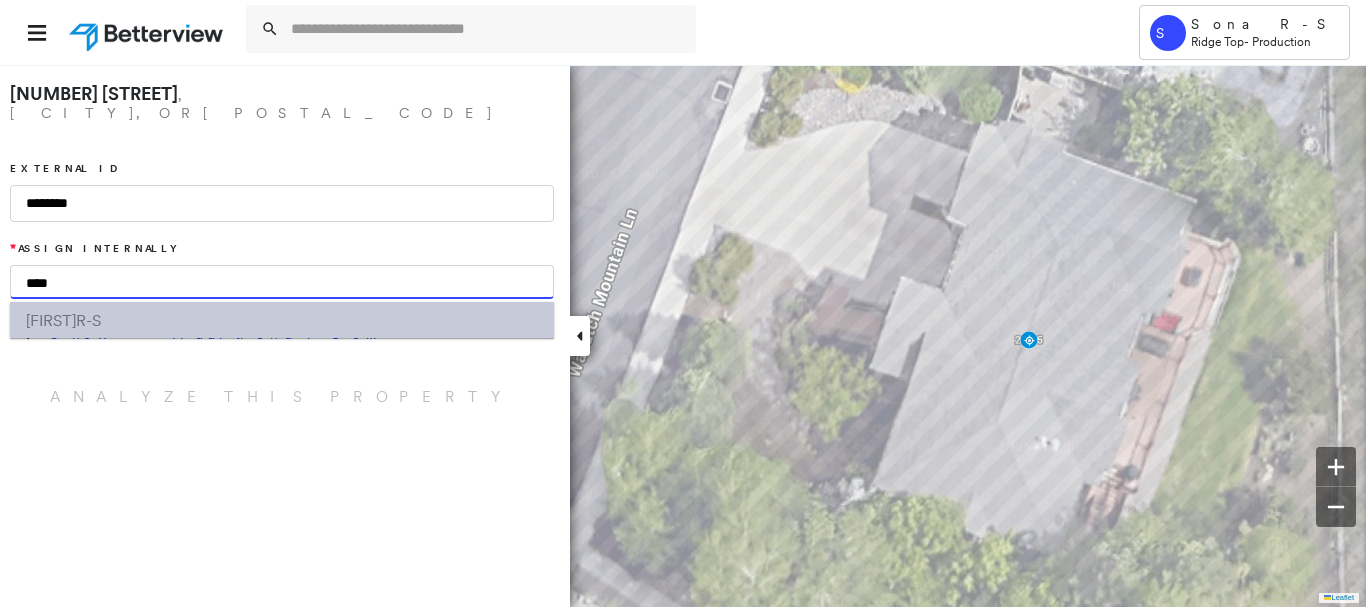 click on "[FIRST] [LAST]" at bounding box center [282, 320] 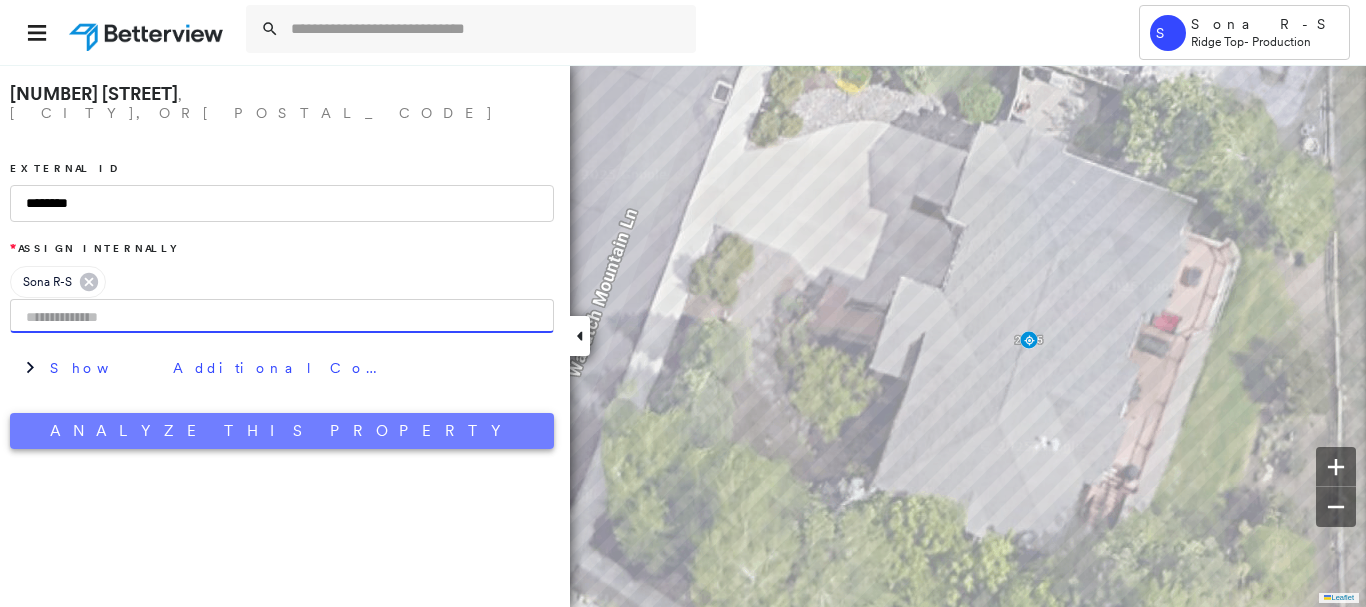 click on "Analyze This Property" at bounding box center [282, 431] 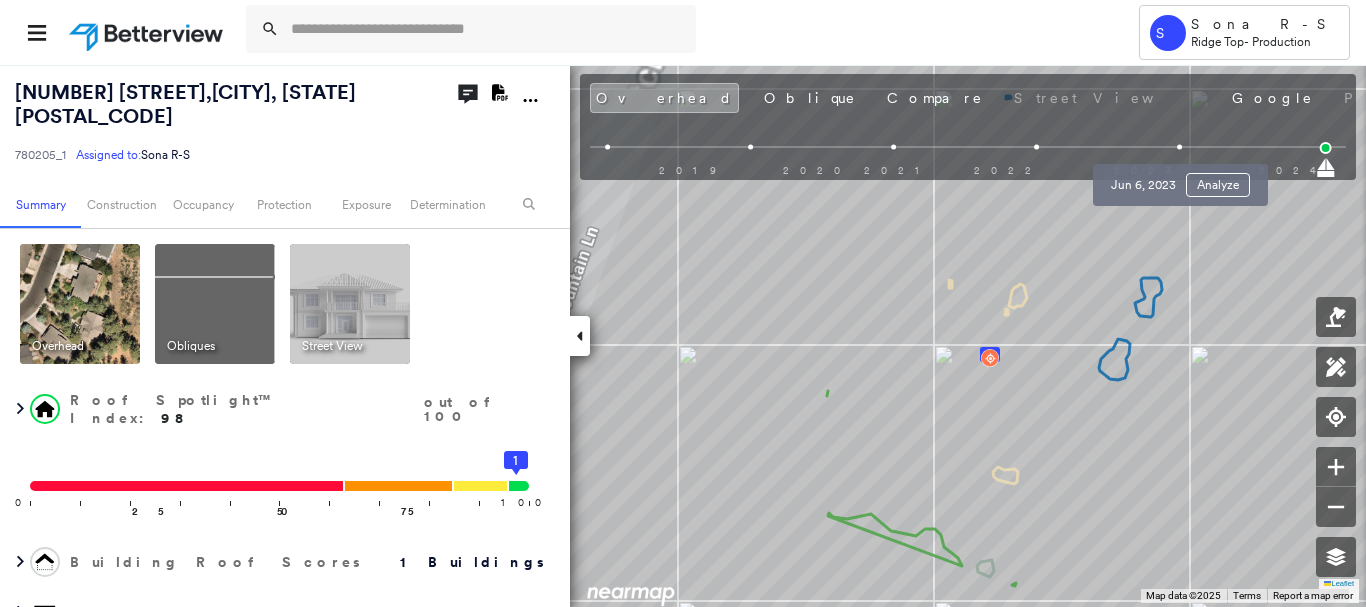 click at bounding box center (1179, 147) 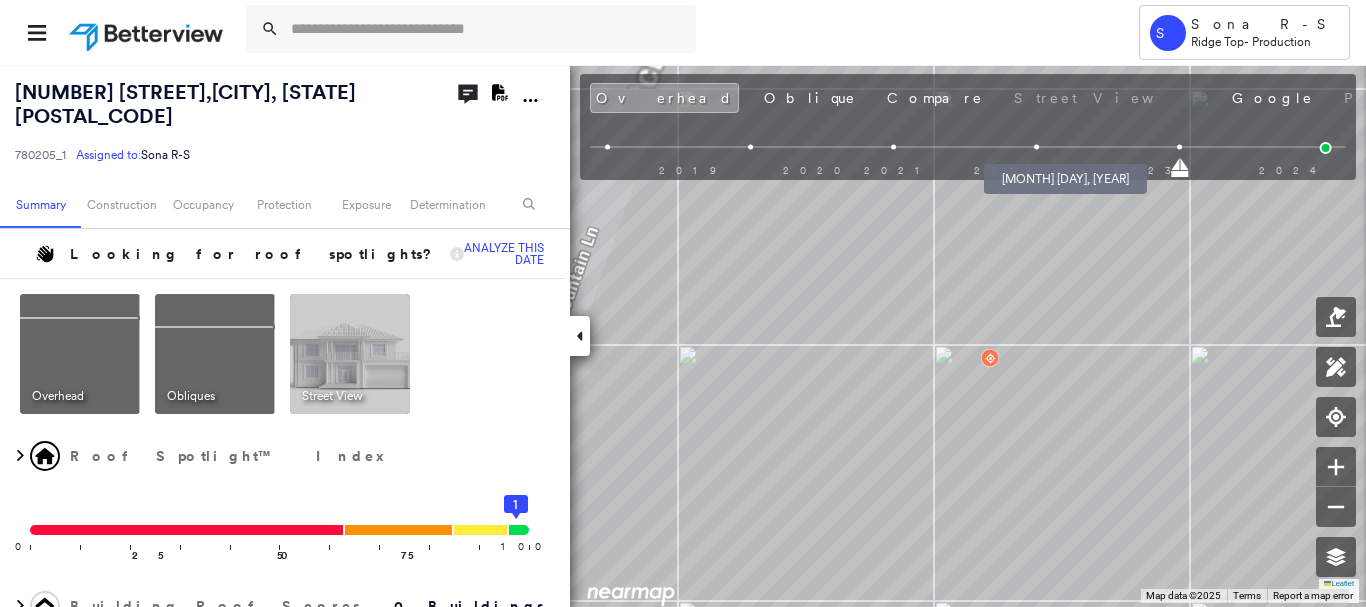 click at bounding box center (1036, 147) 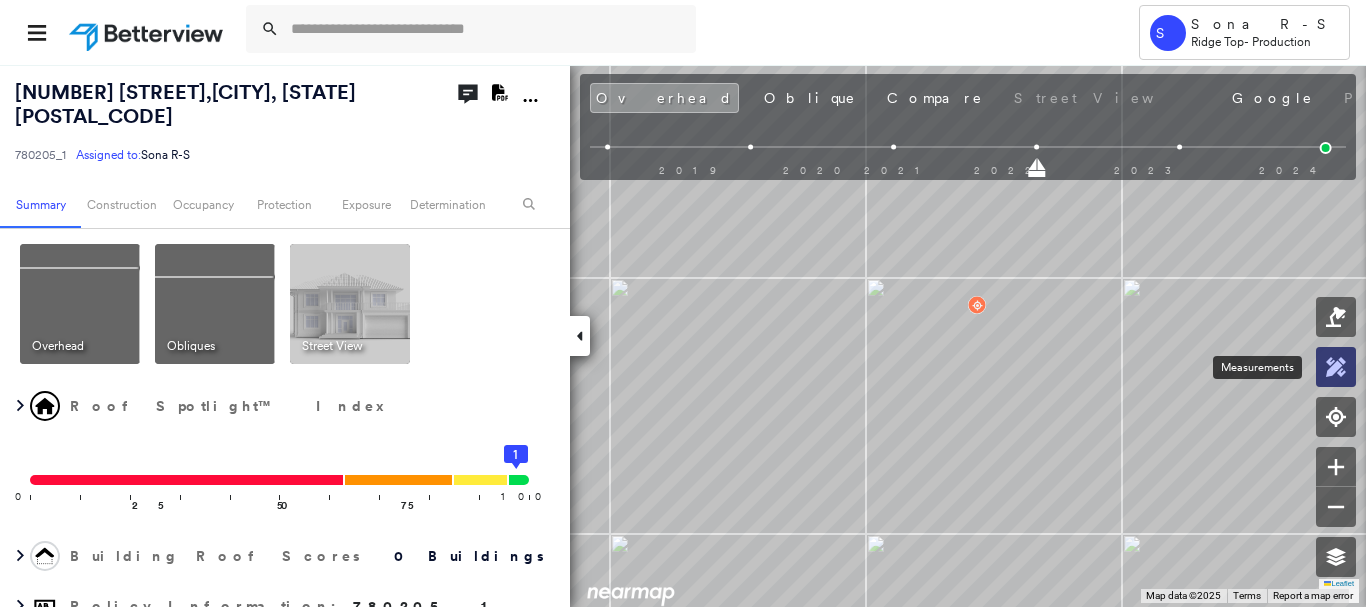 click 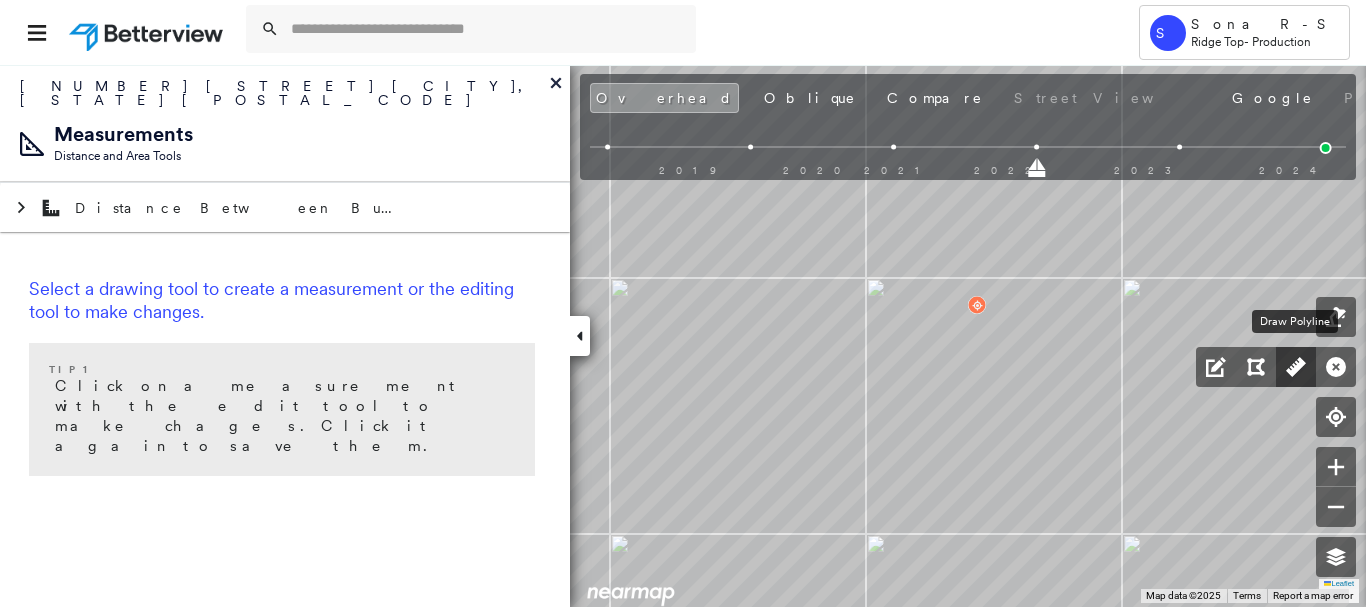 click 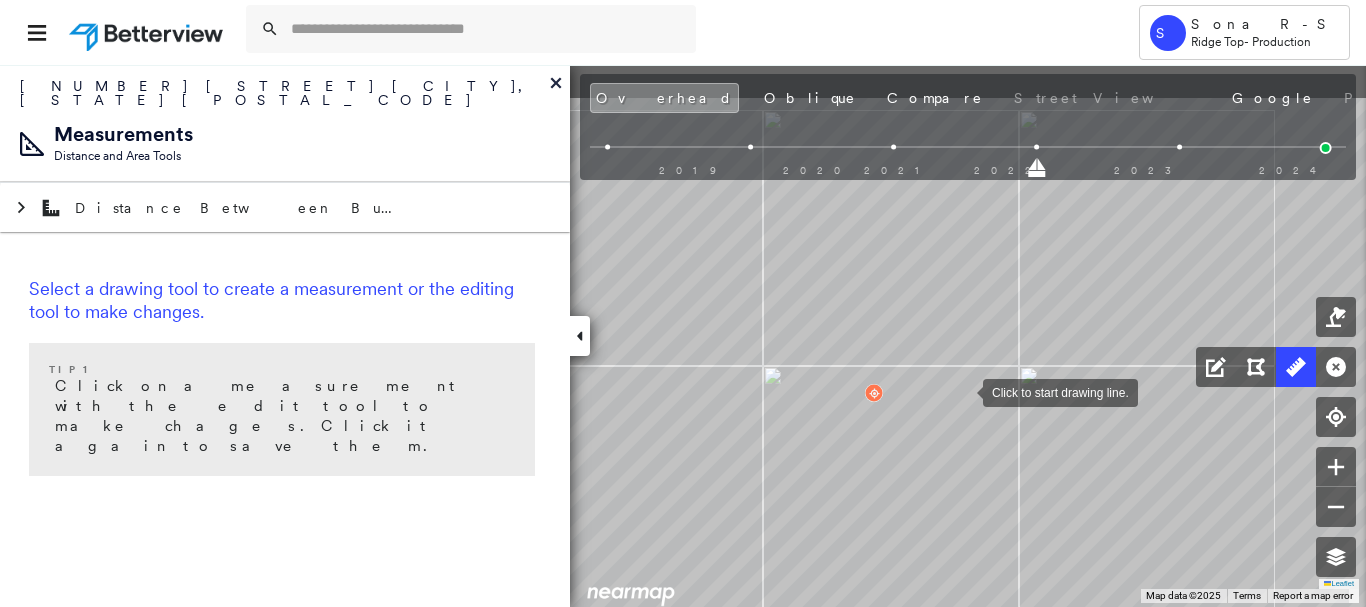 drag, startPoint x: 1023, startPoint y: 335, endPoint x: 964, endPoint y: 390, distance: 80.65978 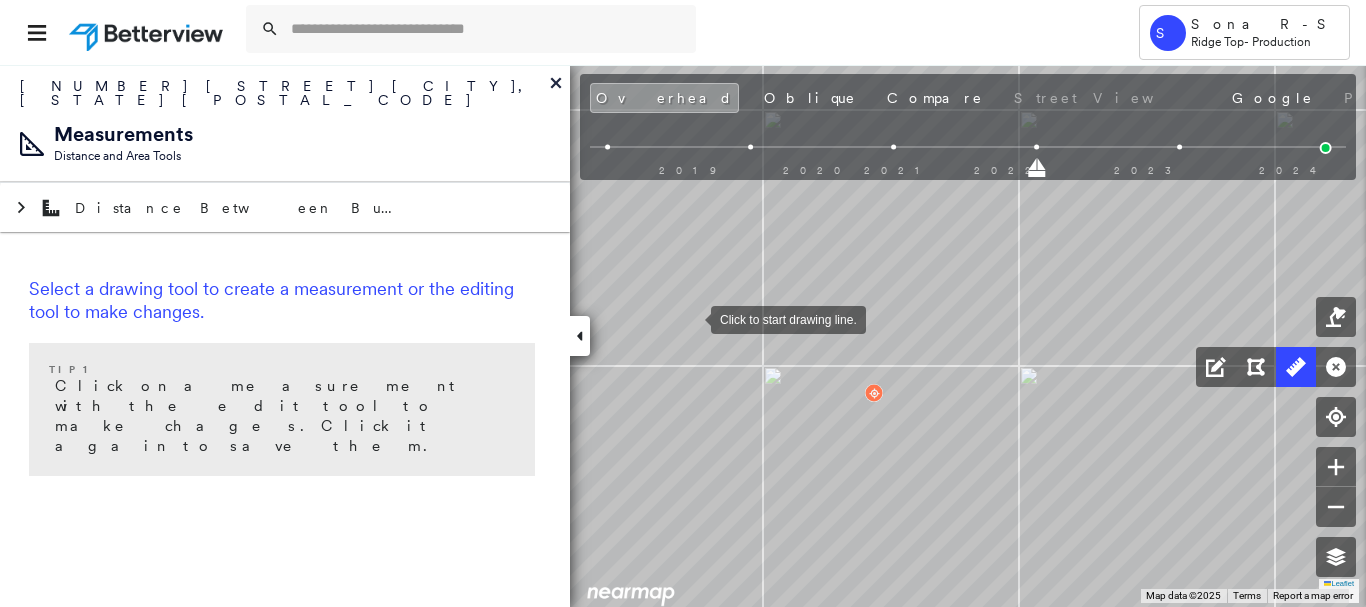 click at bounding box center [691, 318] 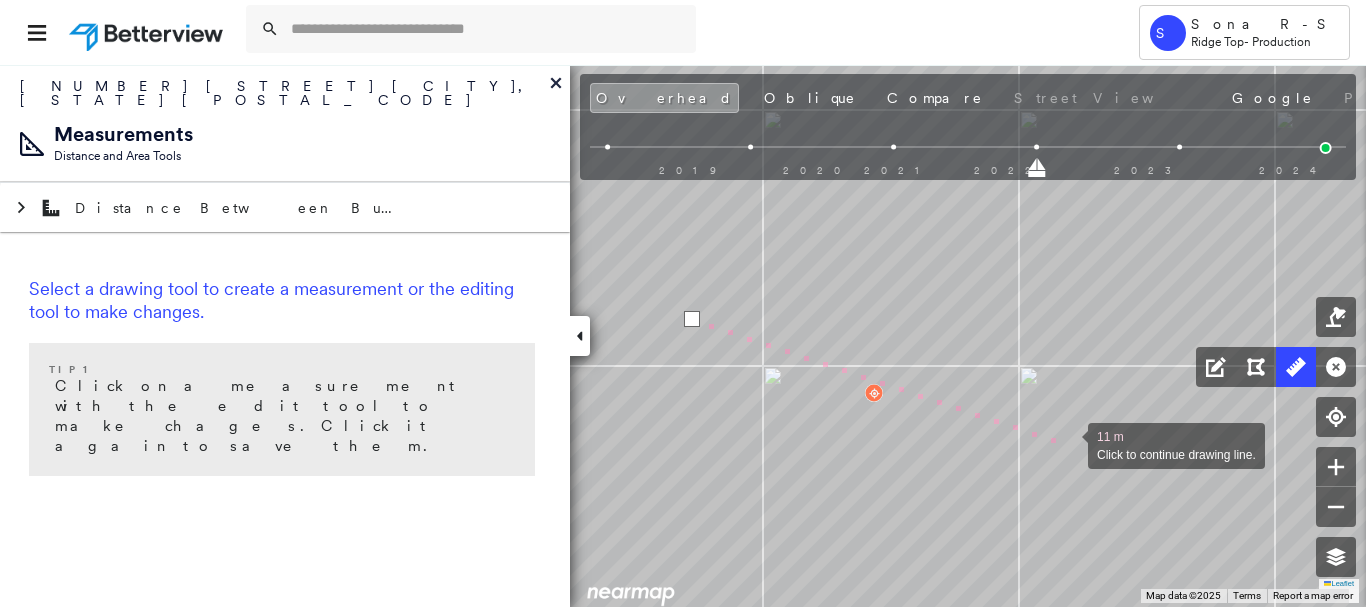 click at bounding box center (1068, 444) 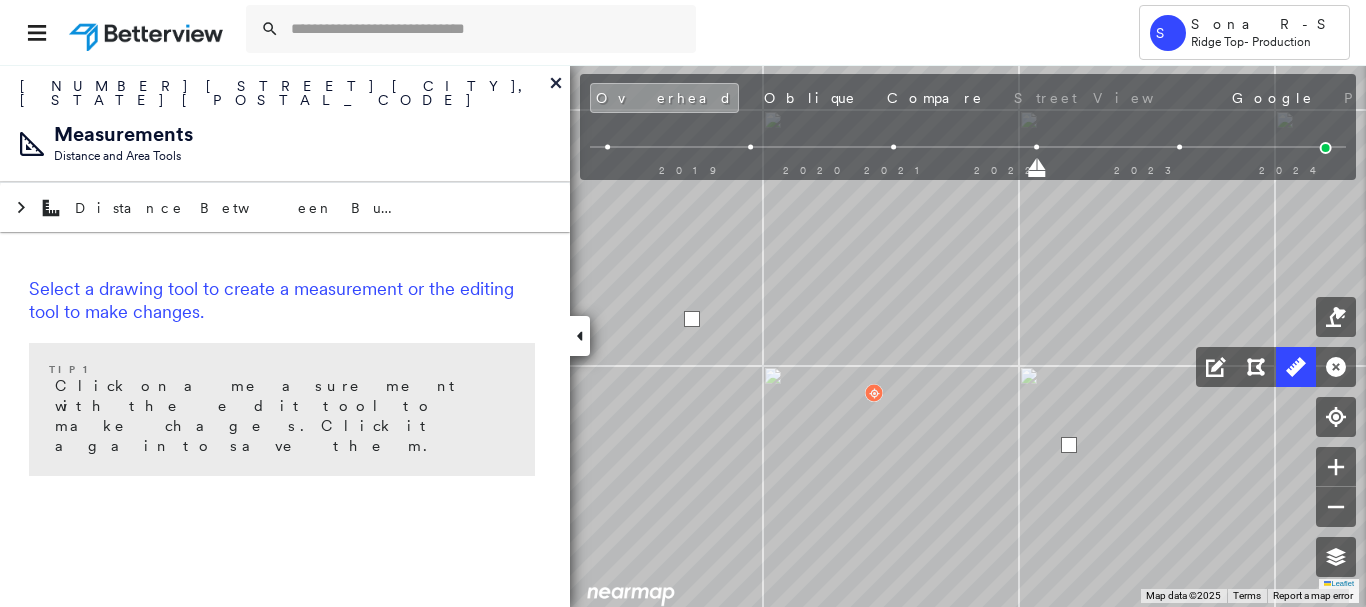 click at bounding box center (1069, 445) 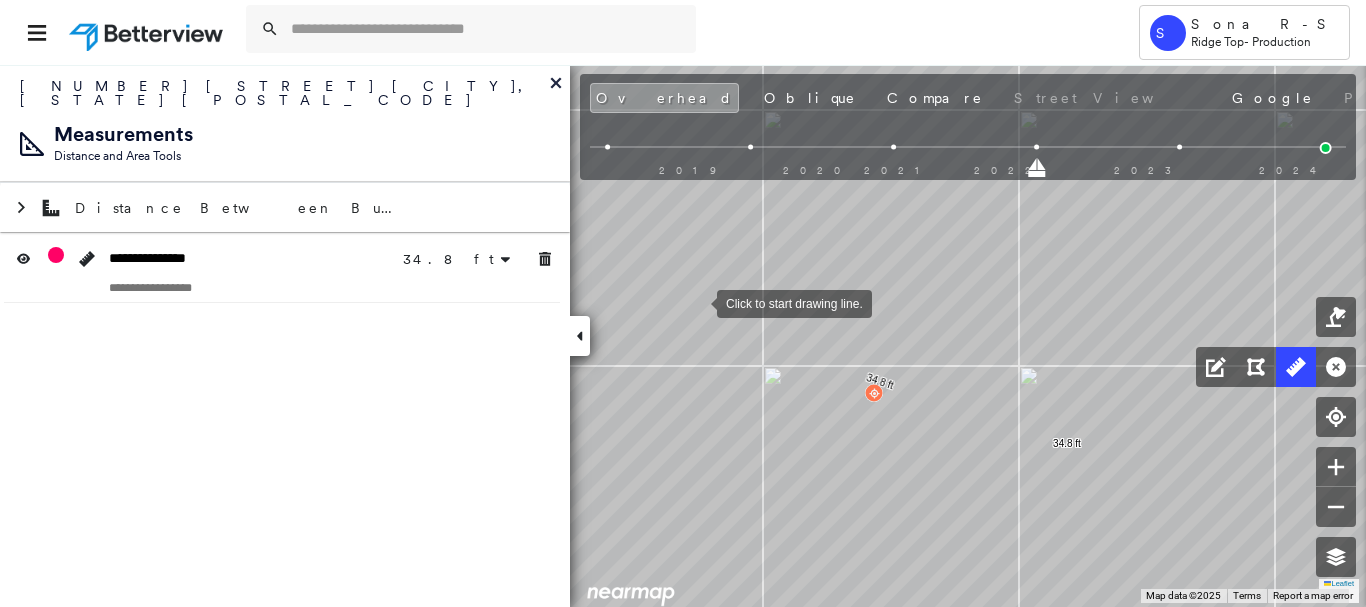click at bounding box center (697, 302) 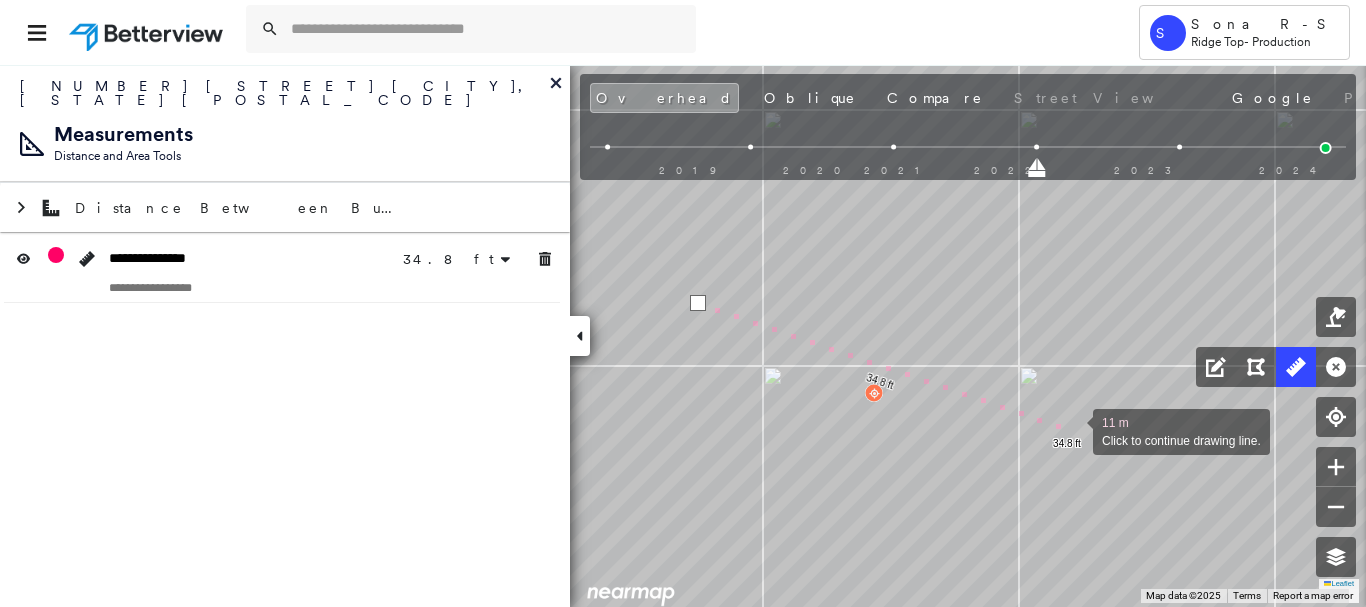click at bounding box center (1073, 430) 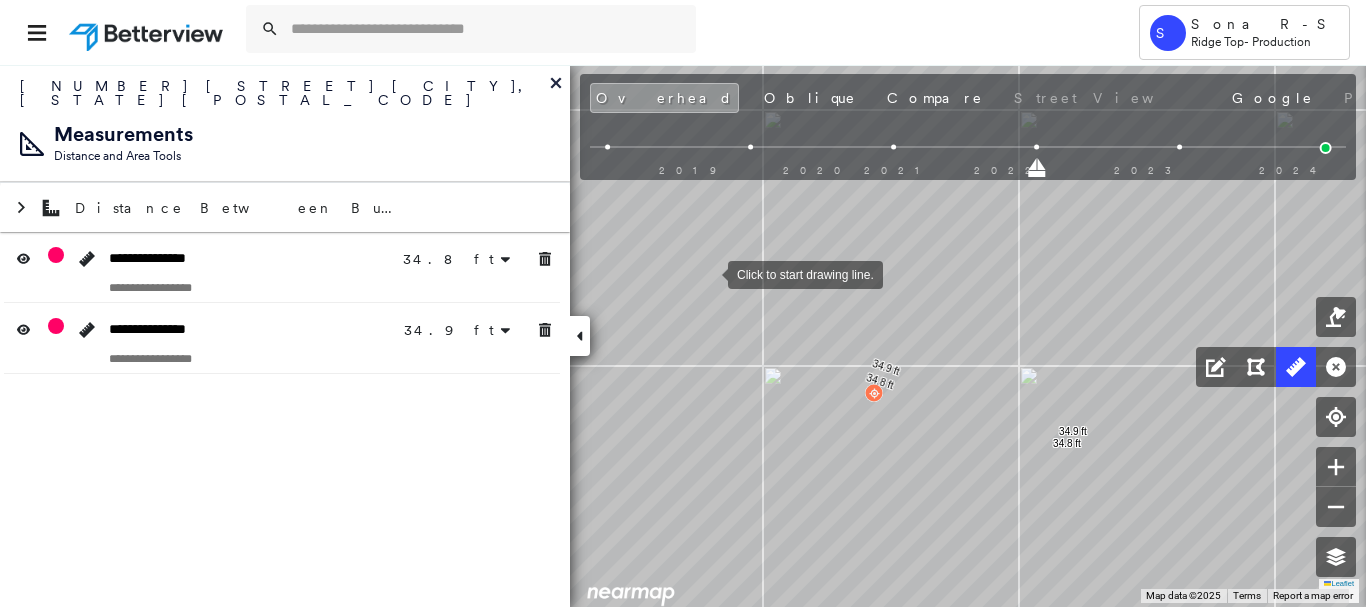 drag, startPoint x: 708, startPoint y: 273, endPoint x: 738, endPoint y: 287, distance: 33.105892 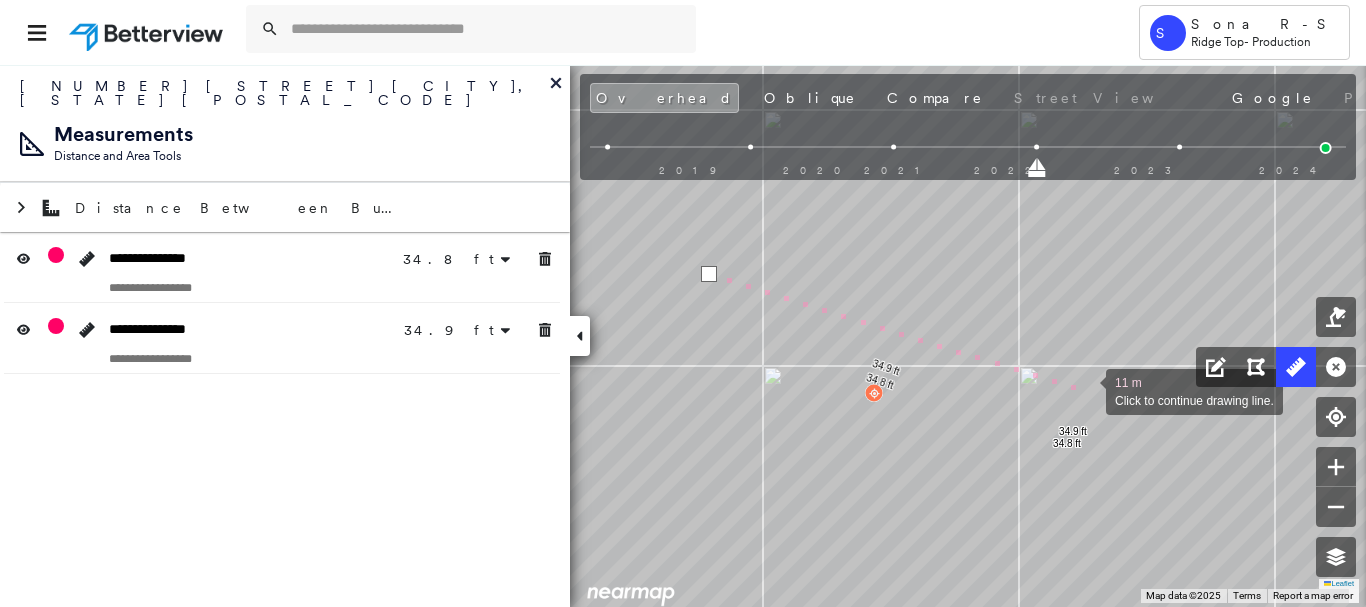 click at bounding box center [1086, 390] 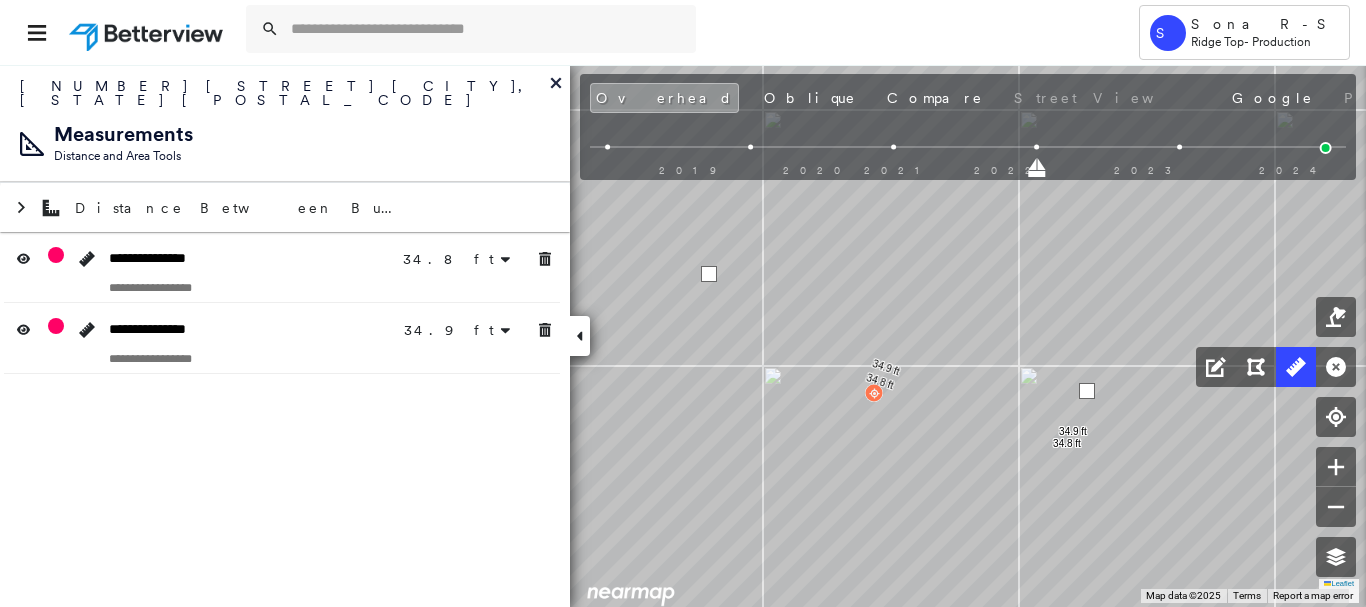 click at bounding box center (1087, 391) 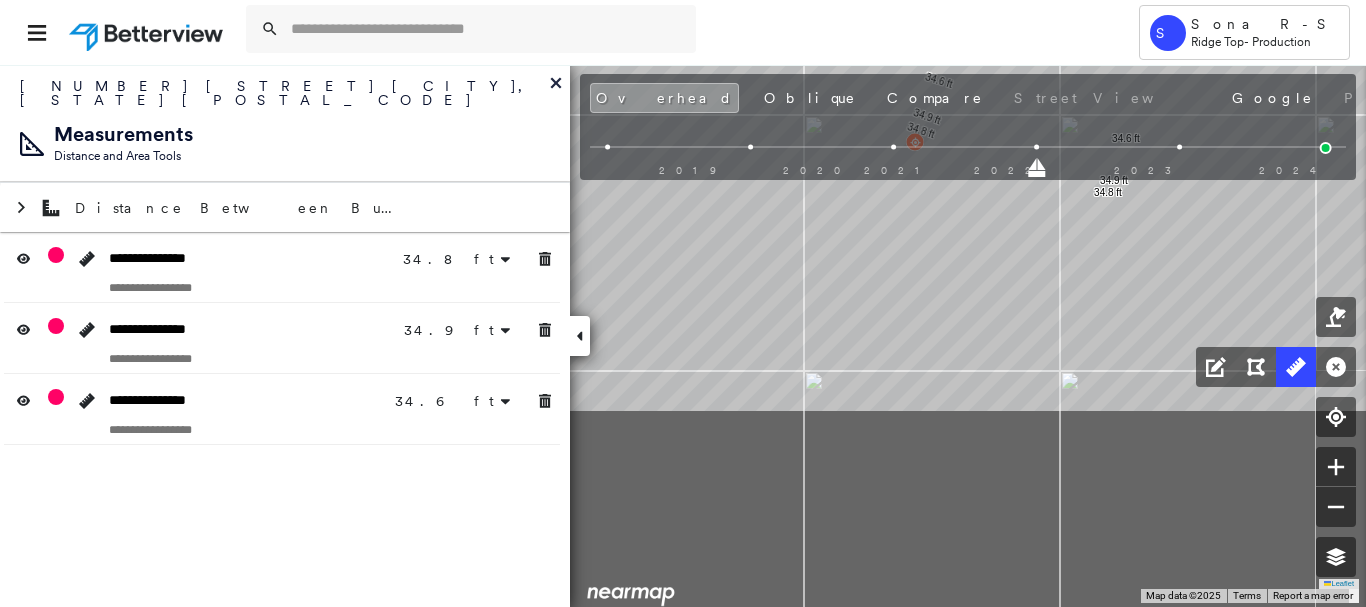 drag, startPoint x: 922, startPoint y: 408, endPoint x: 960, endPoint y: 159, distance: 251.8829 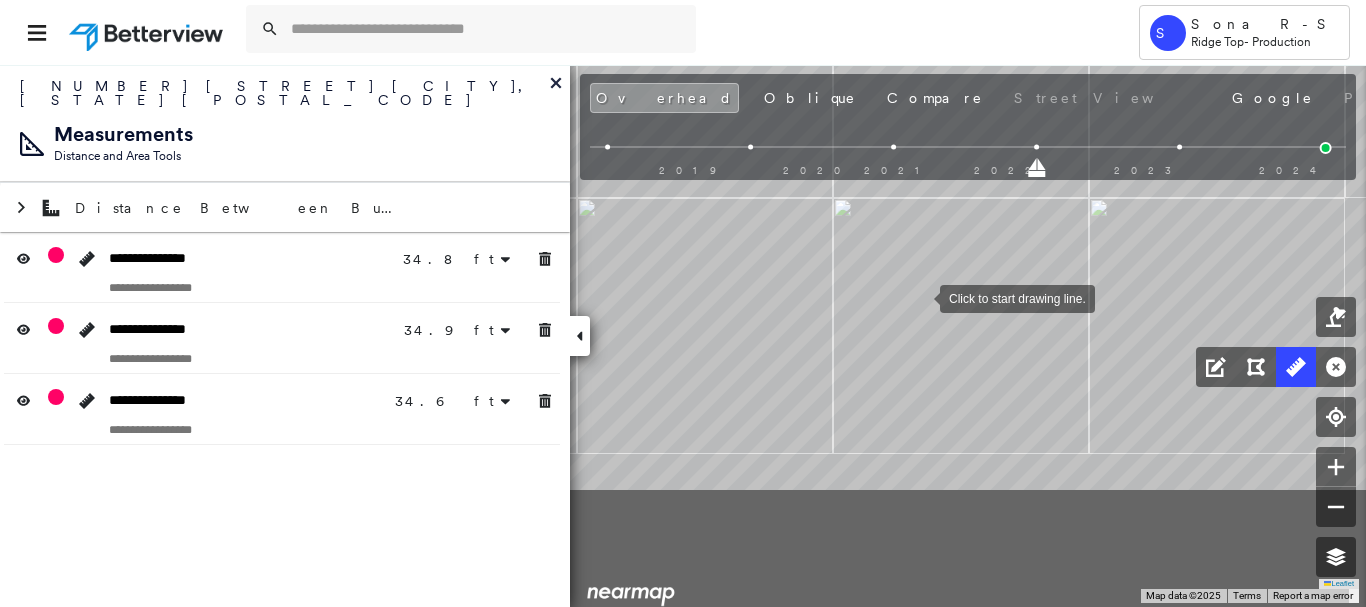 drag, startPoint x: 889, startPoint y: 476, endPoint x: 1180, endPoint y: 127, distance: 454.4029 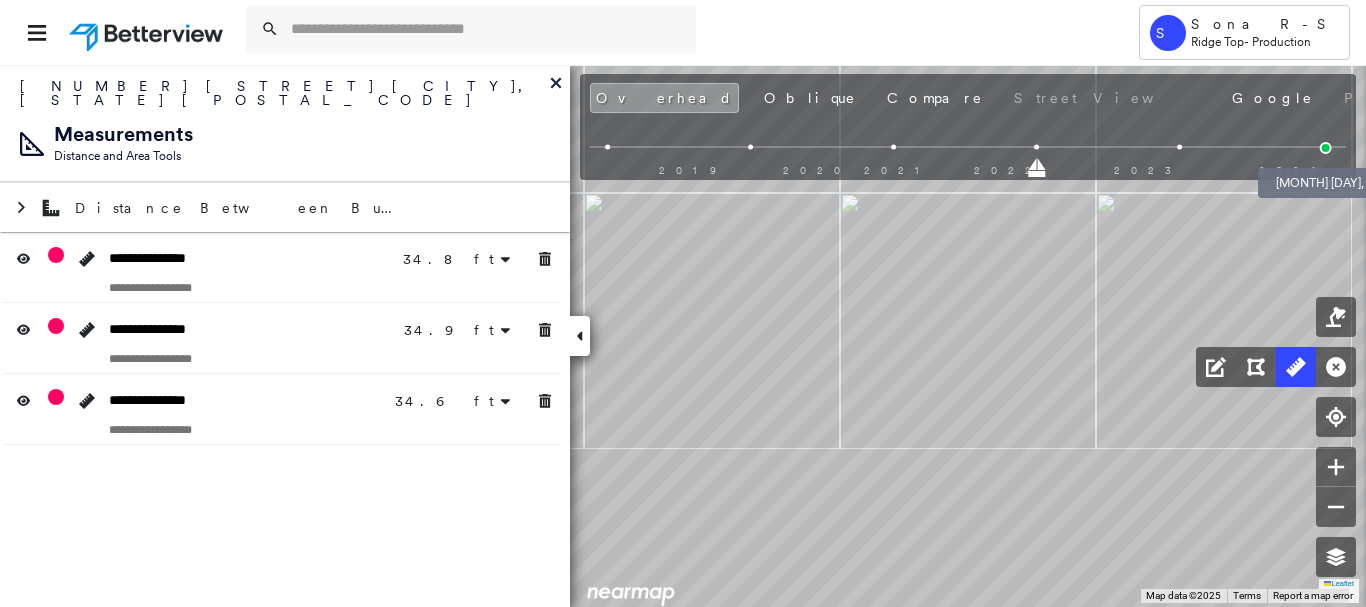 click at bounding box center [1326, 148] 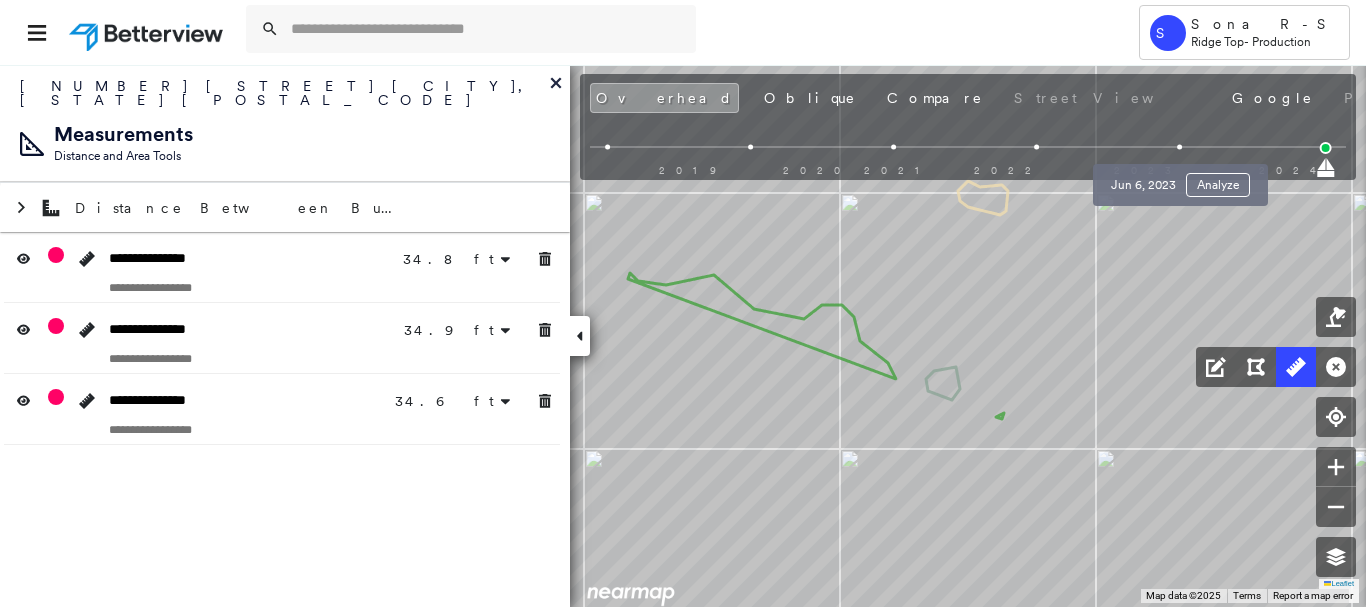 click at bounding box center [1179, 147] 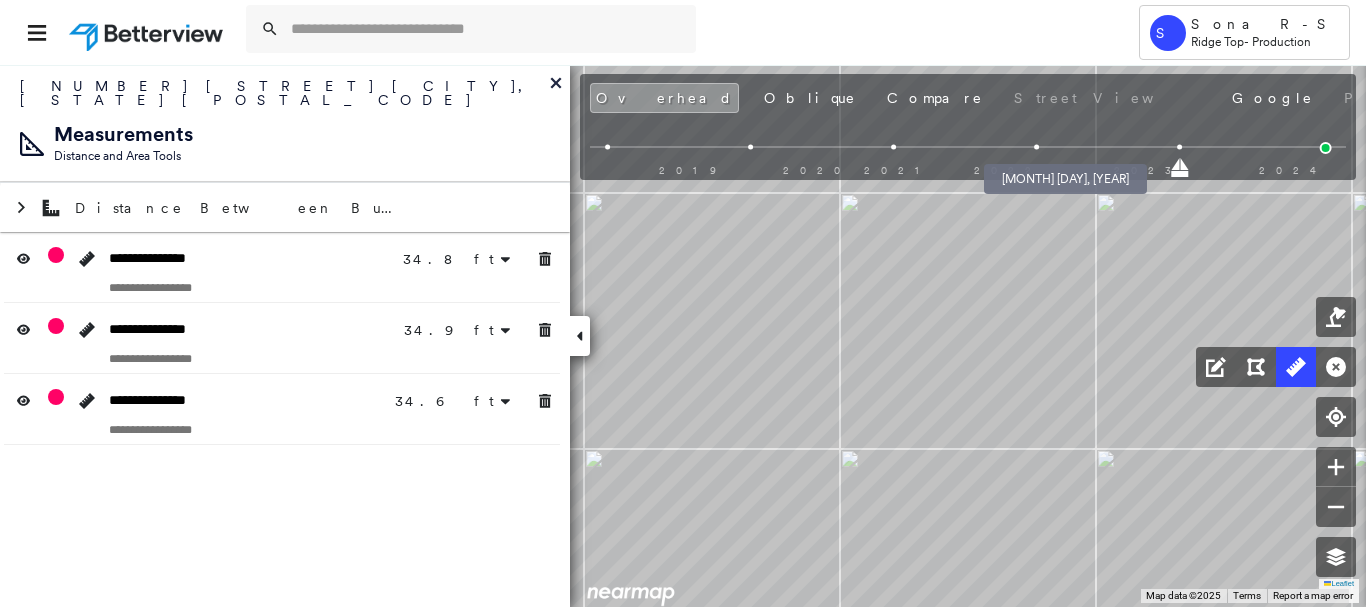 click at bounding box center (1036, 147) 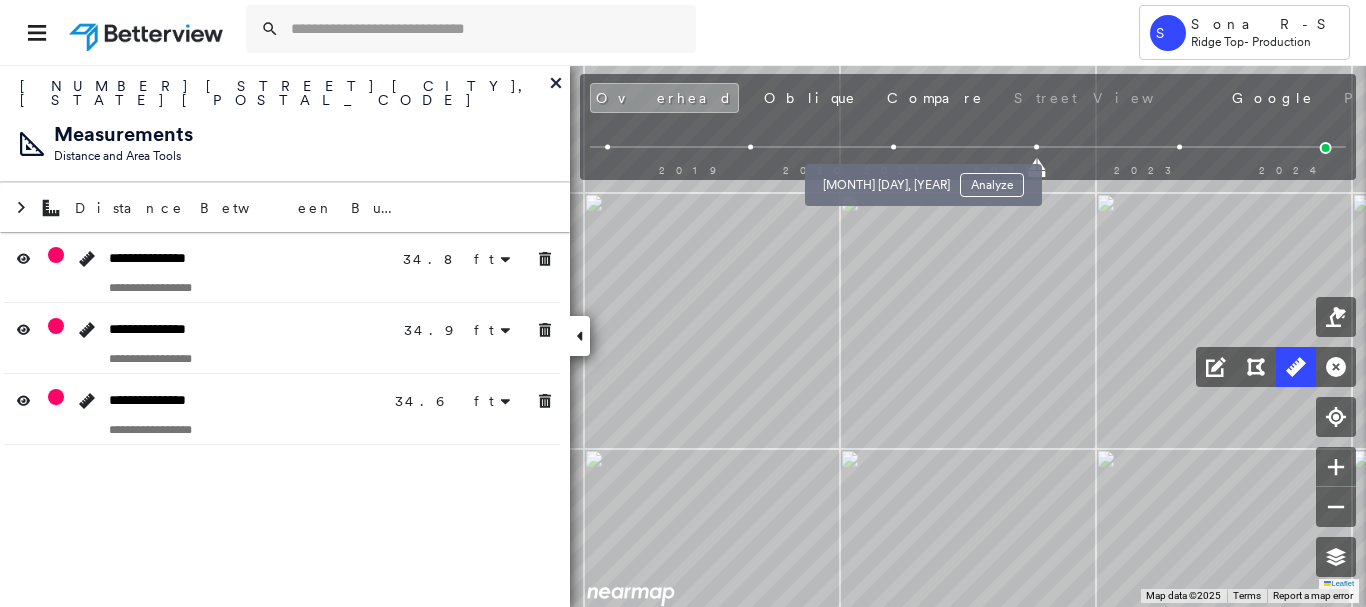 click at bounding box center [893, 147] 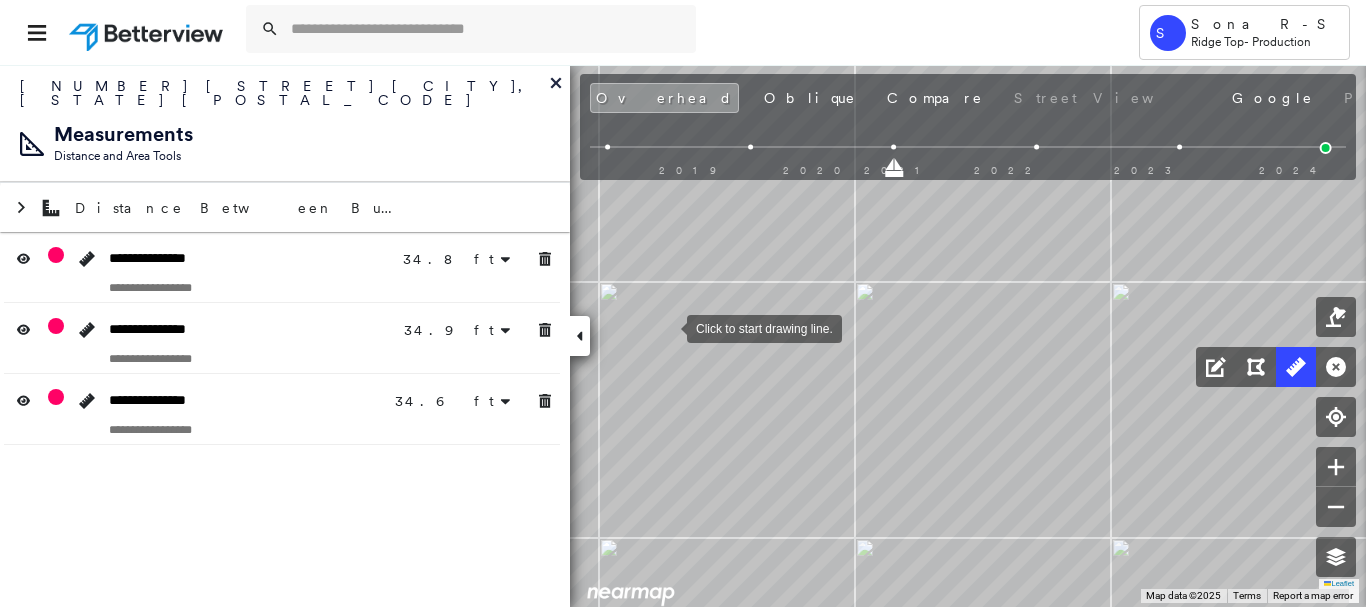 click at bounding box center [667, 327] 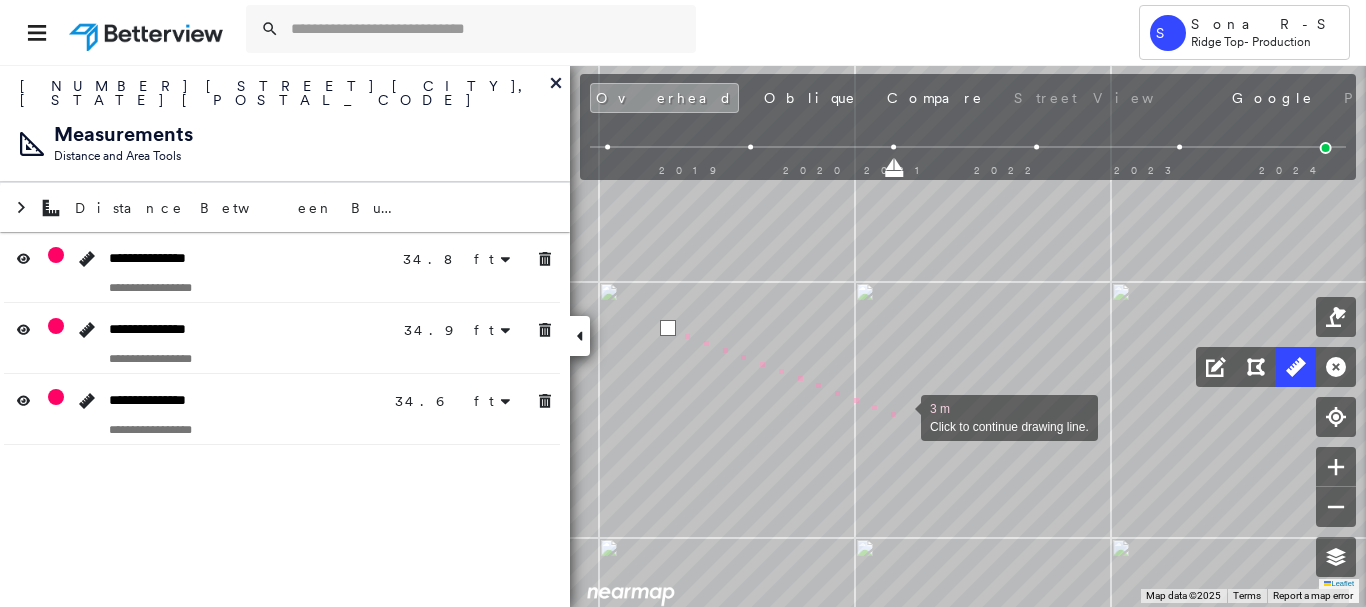click at bounding box center (901, 416) 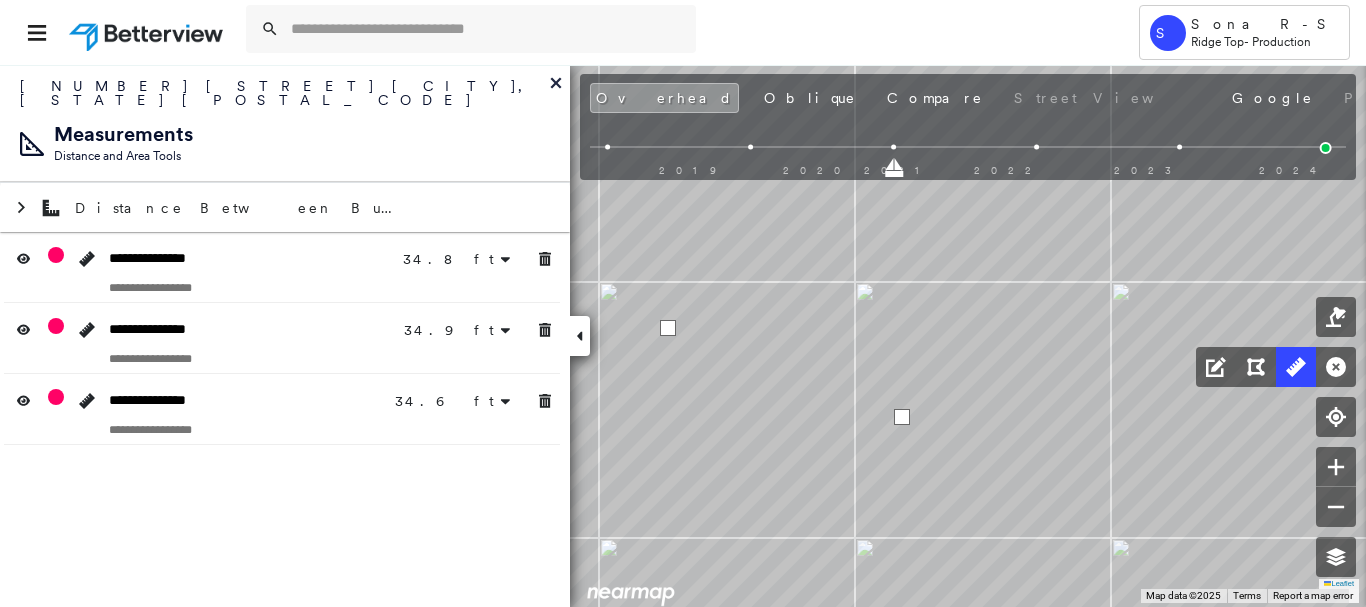 click at bounding box center [902, 417] 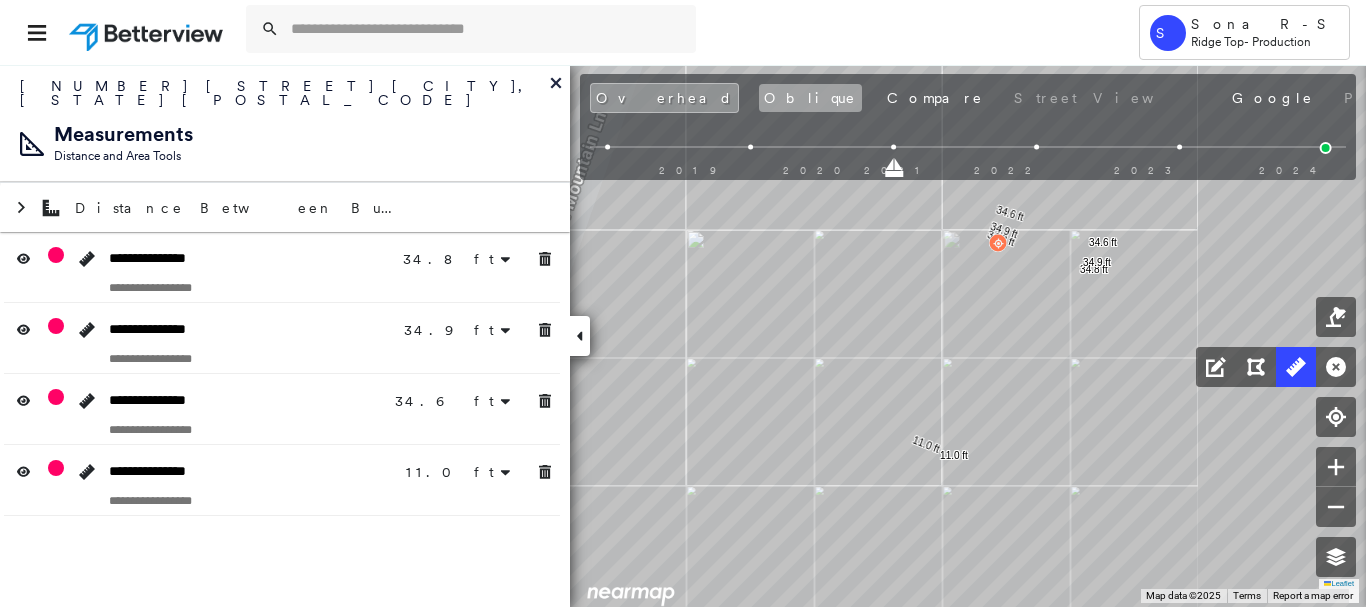 click on "Oblique" at bounding box center [810, 98] 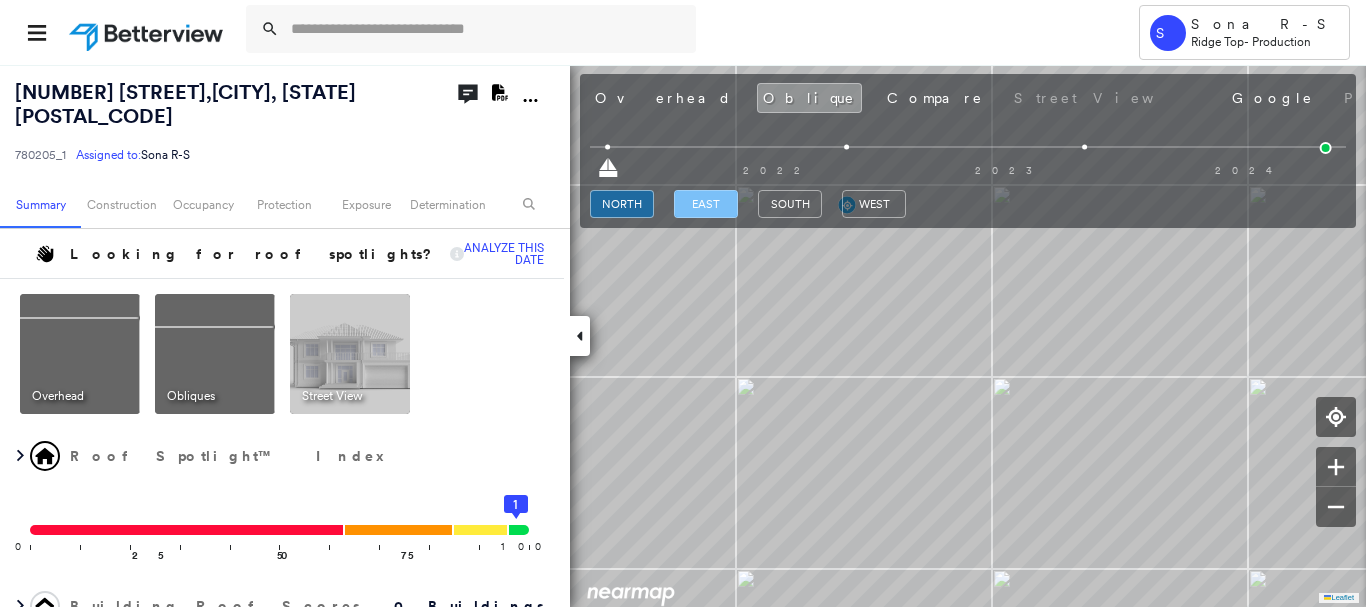 click on "east" at bounding box center (706, 204) 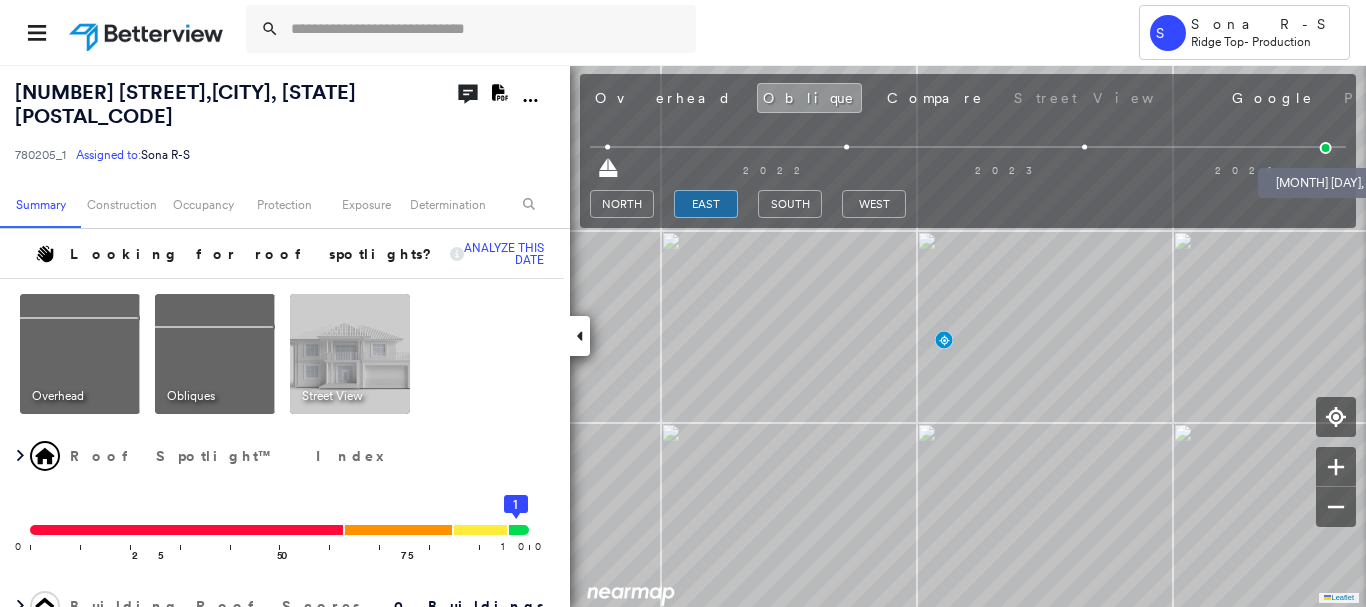 click at bounding box center [1326, 148] 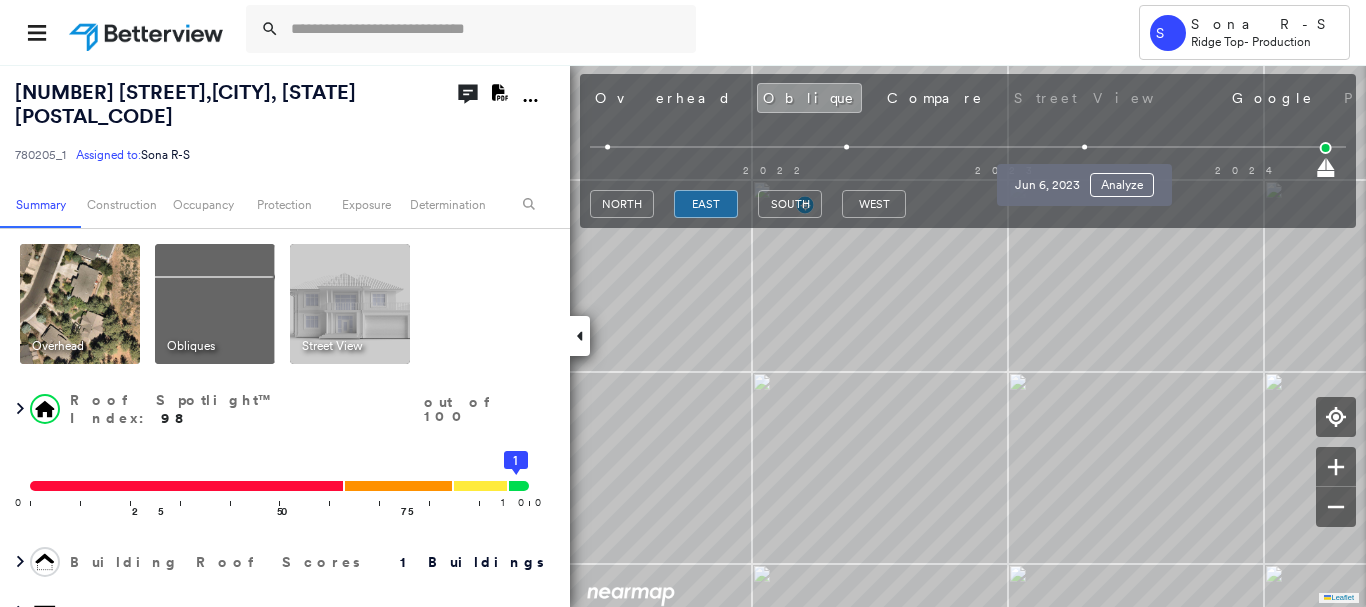 click at bounding box center [1084, 147] 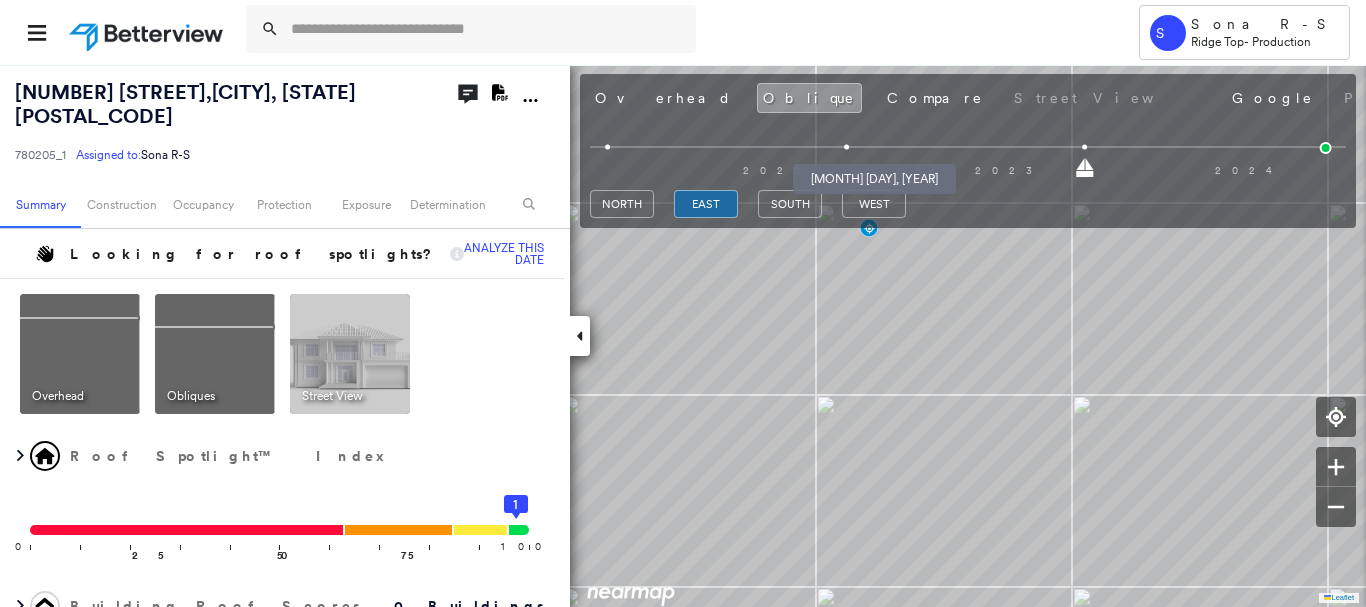click at bounding box center (846, 147) 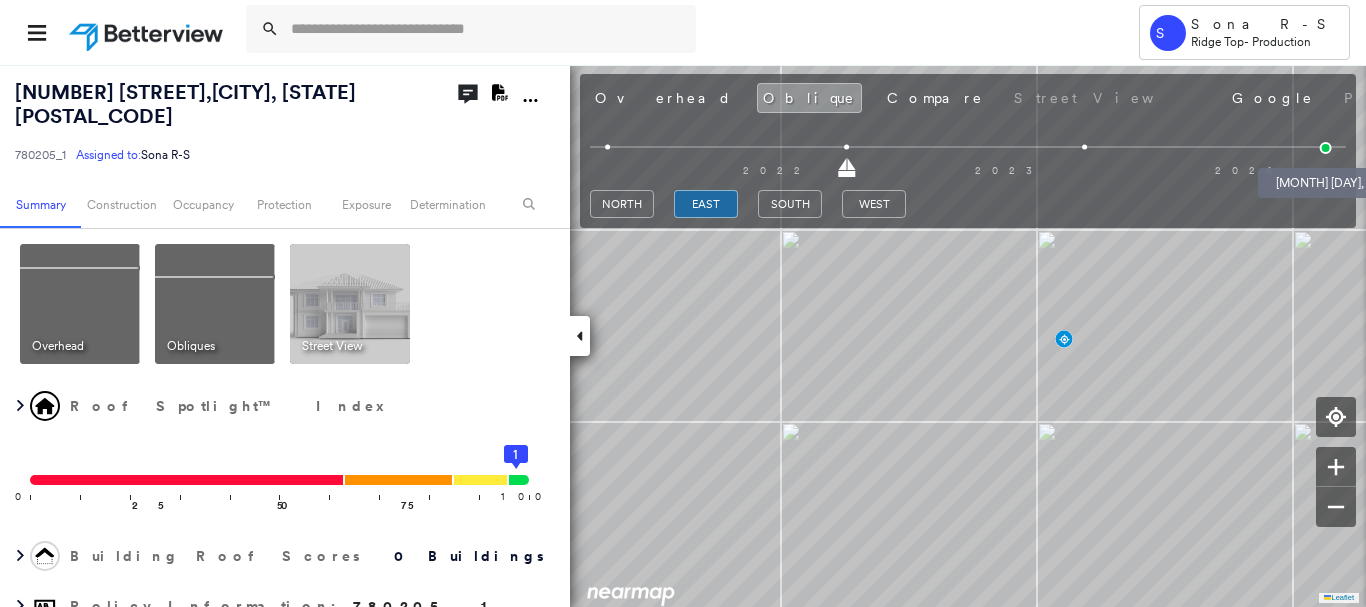 click at bounding box center [1326, 148] 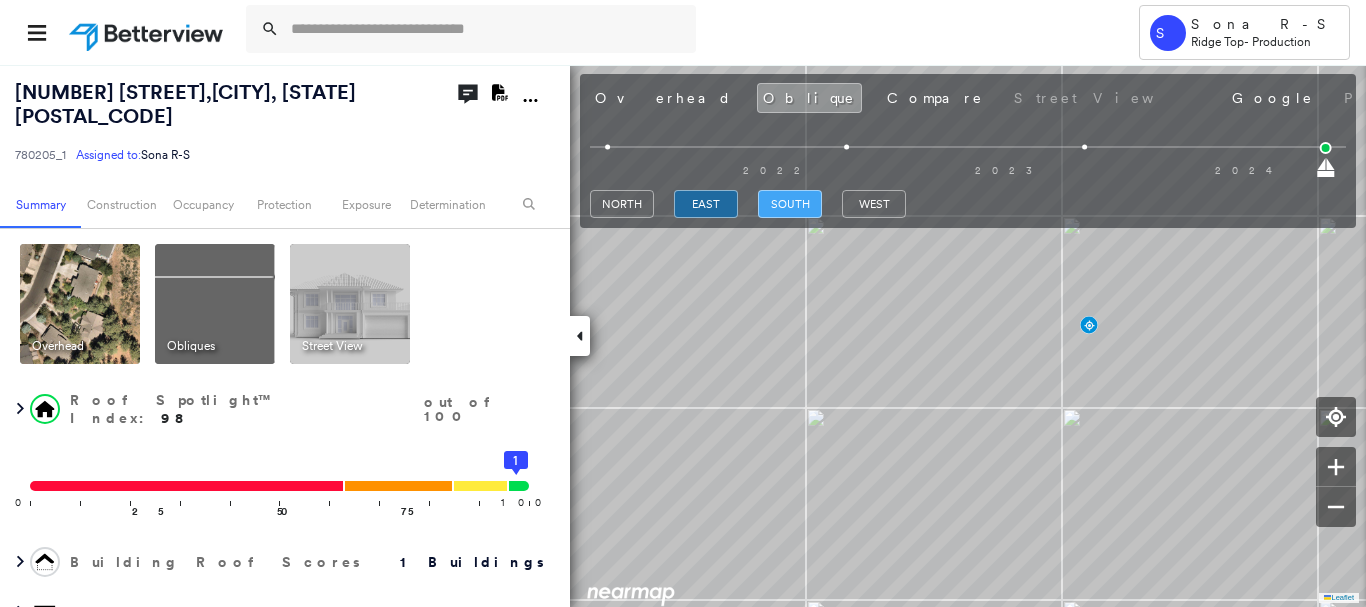 click on "south" at bounding box center (790, 204) 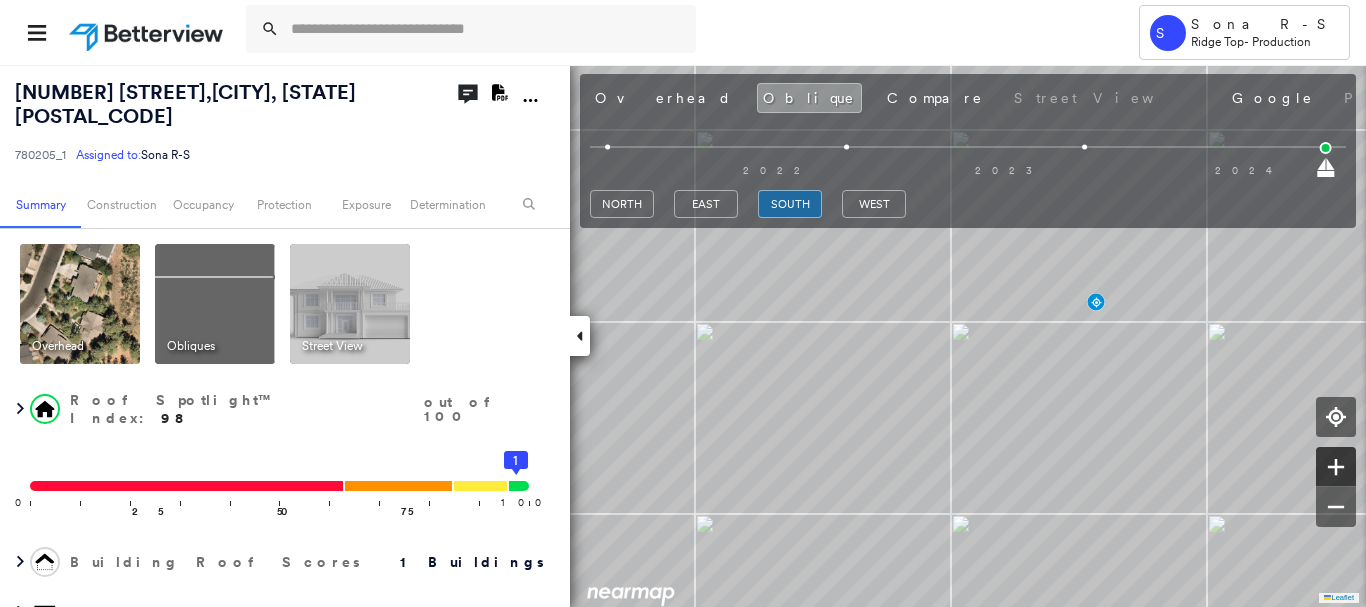 click on "Leaflet" at bounding box center [683, 335] 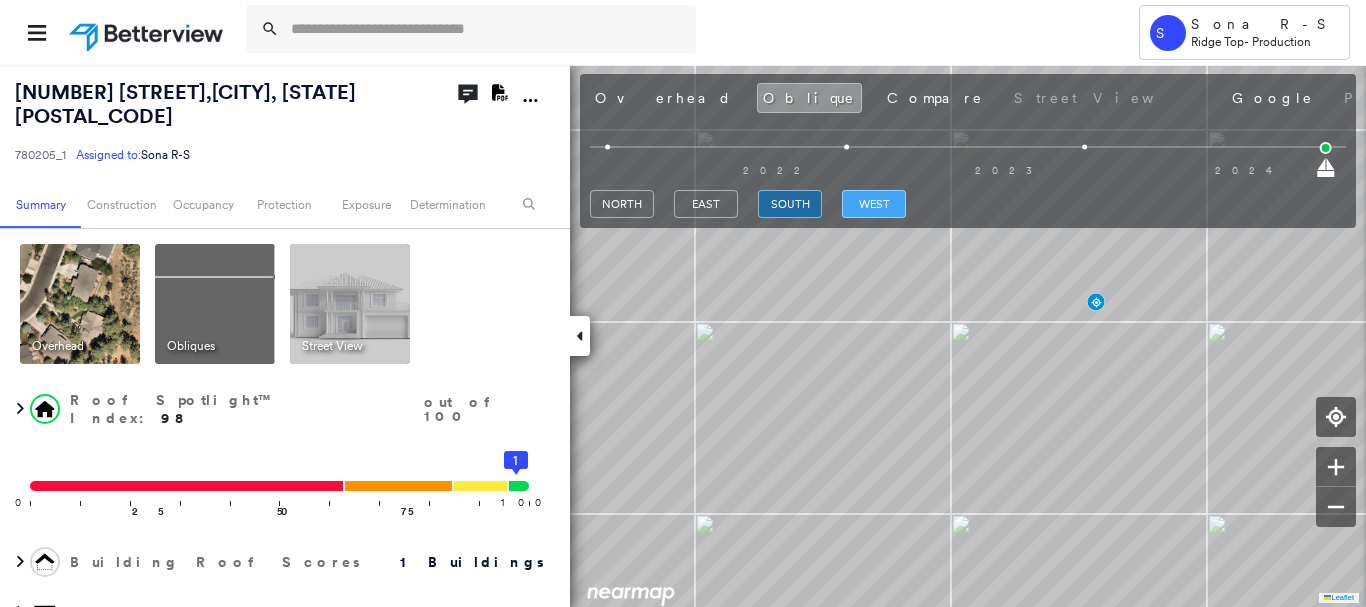 click on "west" at bounding box center [874, 204] 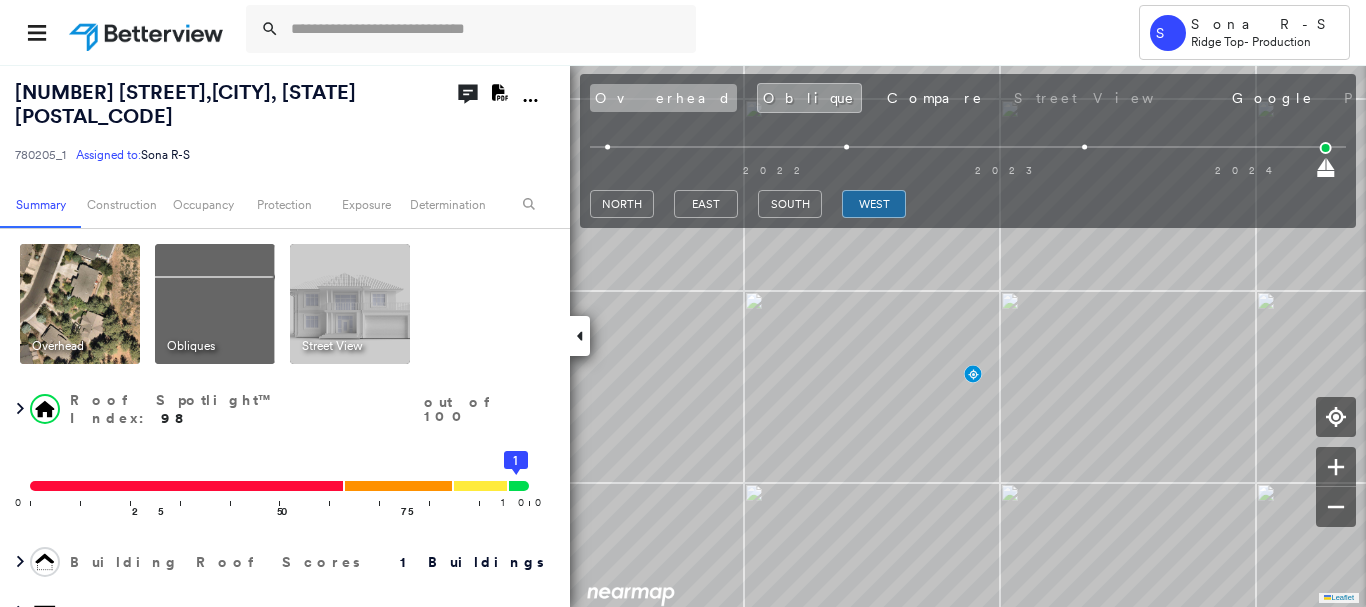 click on "Overhead" at bounding box center (663, 98) 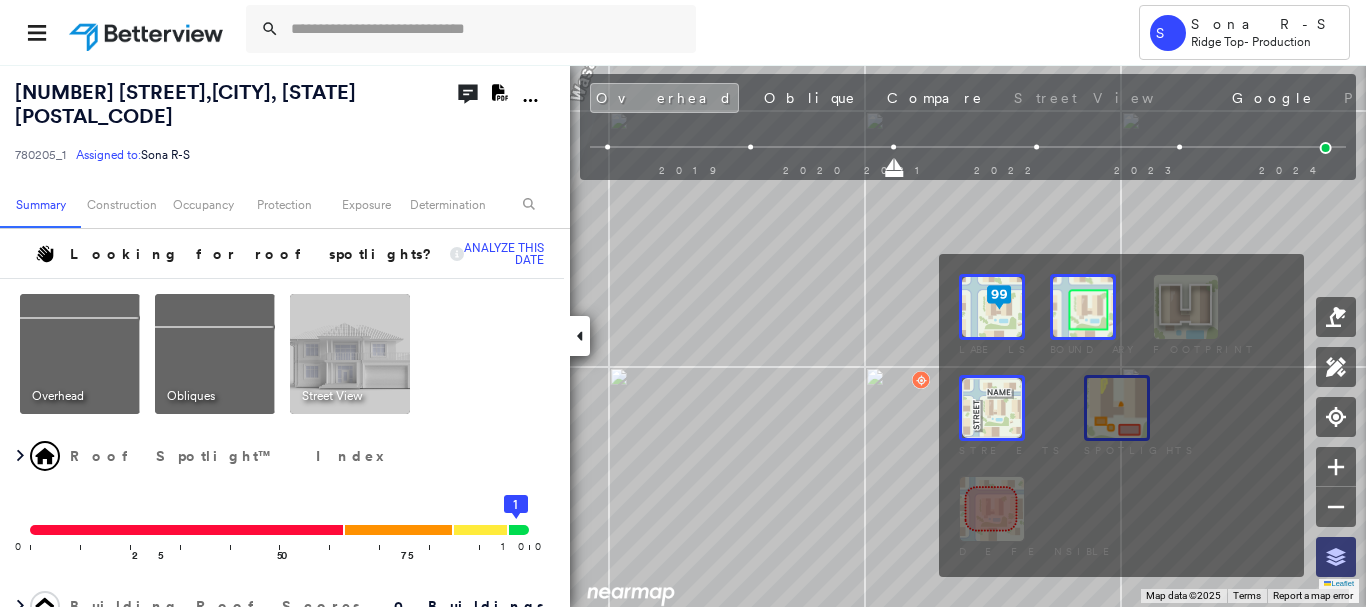 click at bounding box center (1336, 557) 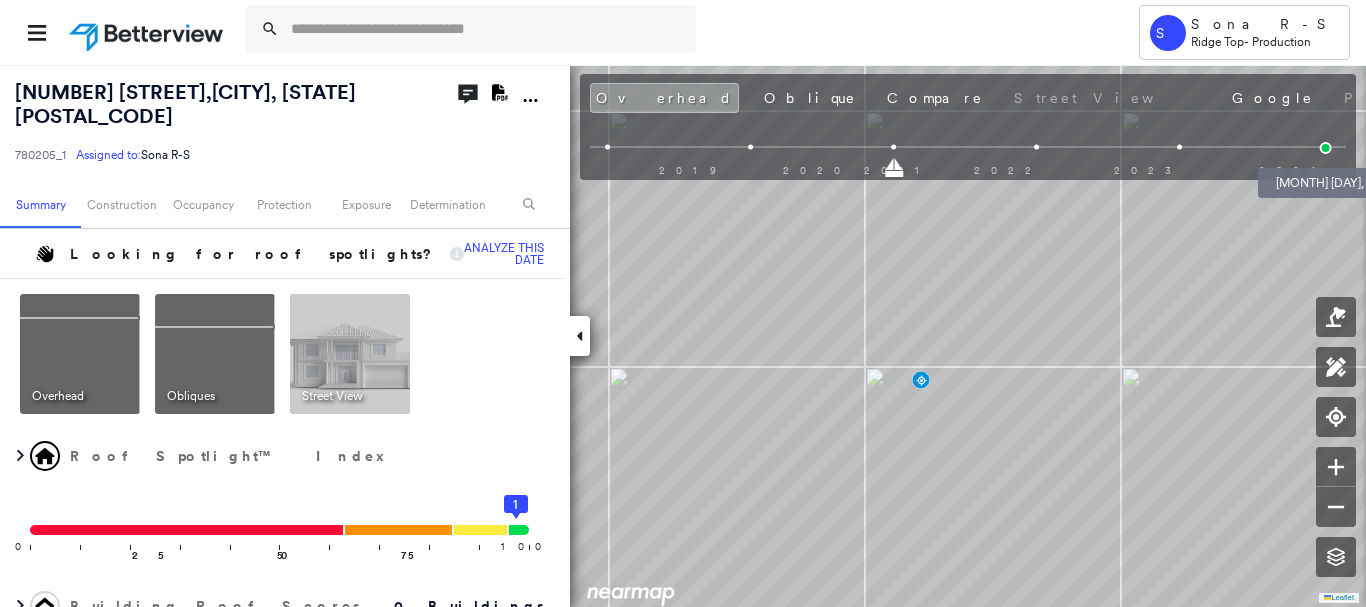 click at bounding box center [1326, 148] 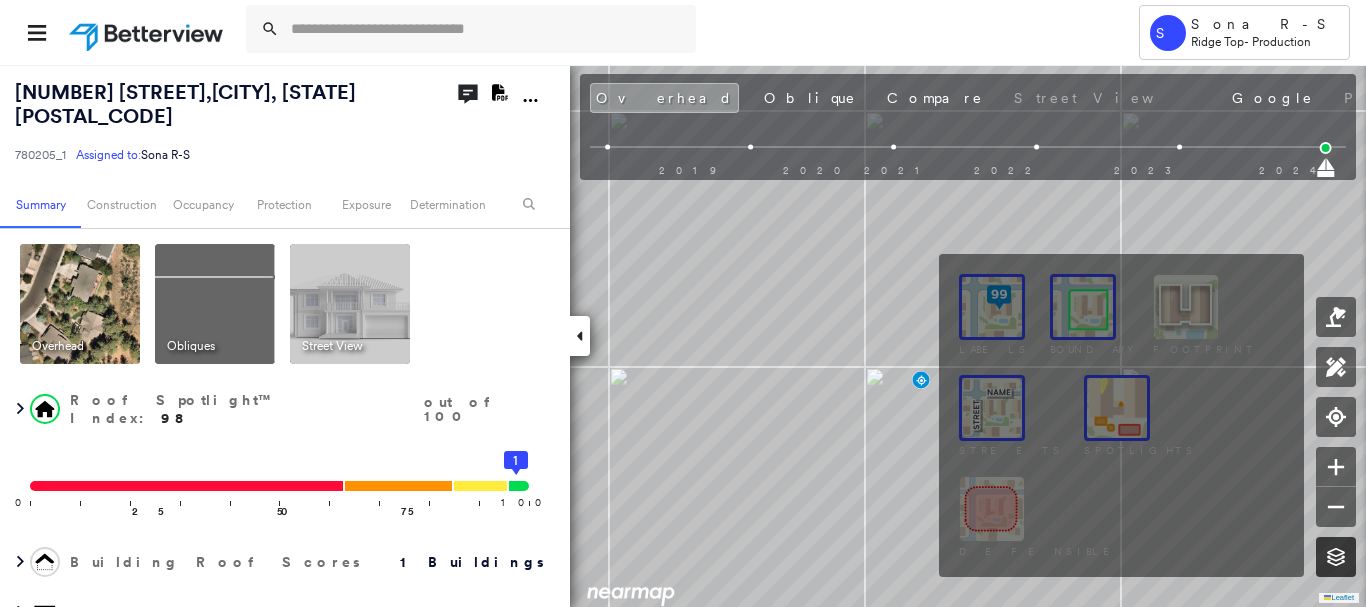 click at bounding box center (1336, 557) 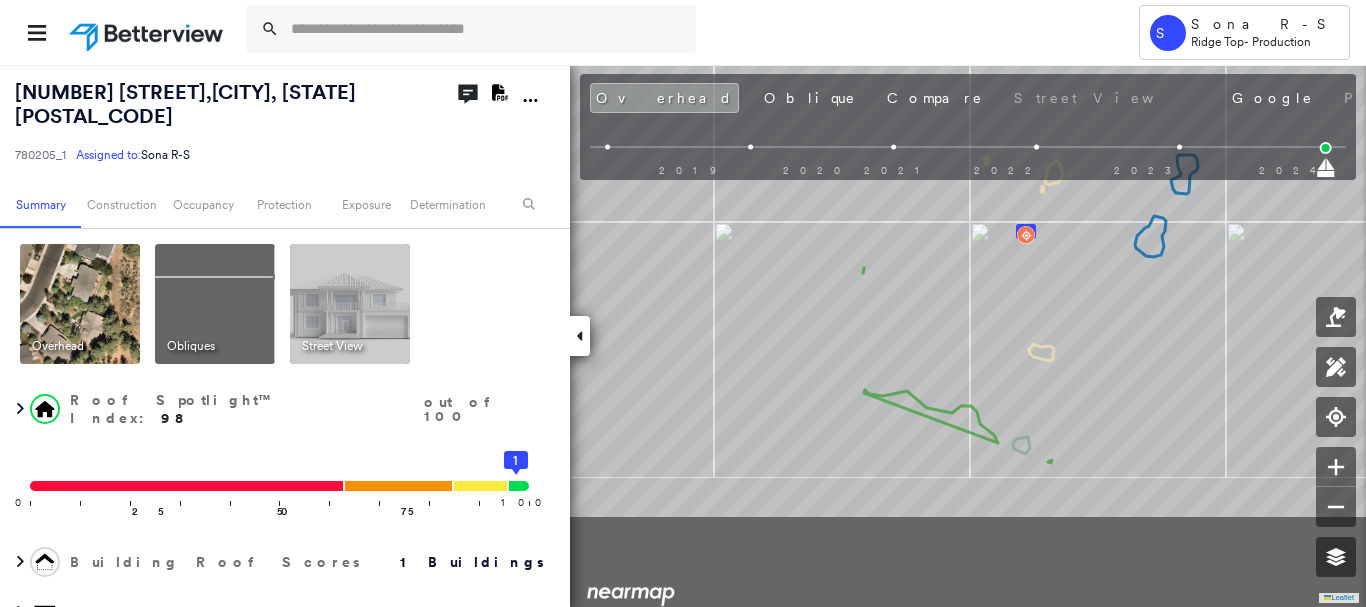click on "[NUMBER] [STREET] ,  [CITY], [STATE] [POSTAL_CODE] [POSTAL_CODE_EXT] [UNIQUE_ID] Assigned to:  [FIRST] [LAST] Assigned to:  [FIRST] [LAST] [UNIQUE_ID] Assigned to:  [FIRST] [LAST] Open Comments Download PDF Report Summary Construction Occupancy Protection Exposure Determination Overhead Obliques Street View Roof Spotlight™ Index :  98 out of 100 0 100 25 50 75 1 Building Roof Scores 1 Buildings Policy Information :  [UNIQUE_ID] Flags :  1 (0 cleared, 1 uncleared) Construction Roof Spotlights :  Overhang, Vent, Satellite Dish Property Features :  Patio Furniture Roof Size & Shape :  1 building  - Hip | Asphalt Shingle Occupancy Protection Exposure Determination Flags :  1 (0 cleared, 1 uncleared) Uncleared Flags (1) Cleared Flags  (0) Betterview Property Flagged [DATE] Clear Action Taken New Entry History Quote/New Business Terms & Conditions Added ACV Endorsement Added Cosmetic Endorsement Inspection/Loss Control Report Information Added to Inspection Survey Onsite Inspection Ordered Determined No Inspection Needed General Reject/Decline - New Business" at bounding box center (683, 335) 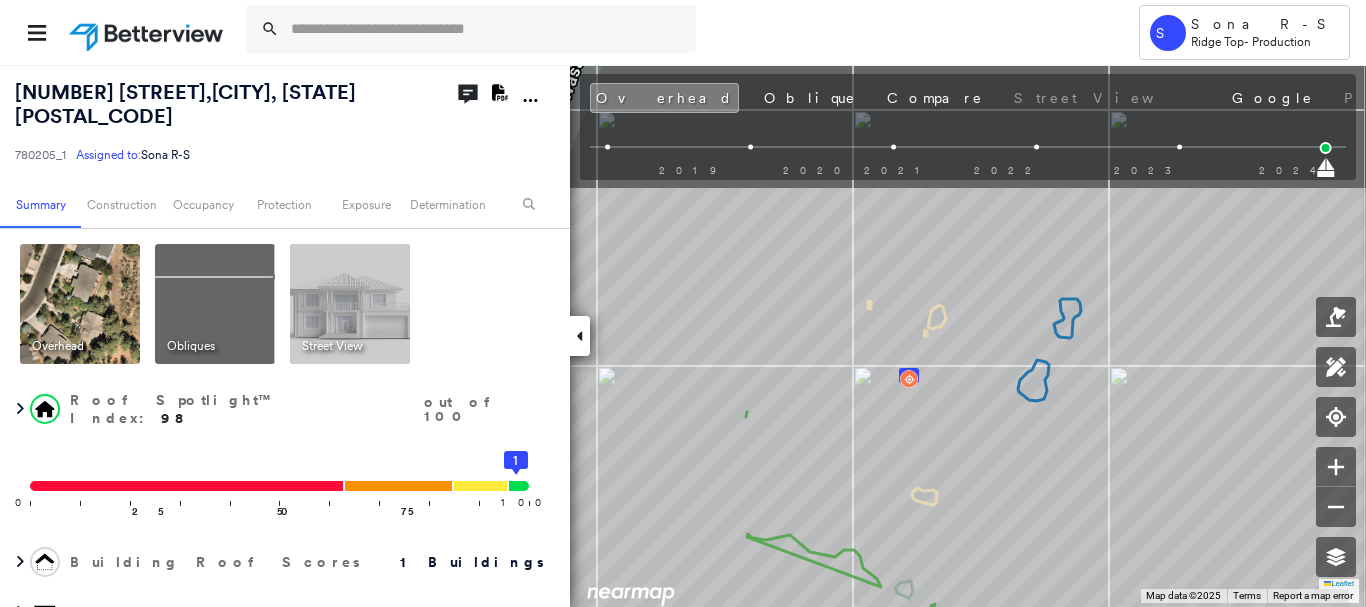click on "Tower S [FIRST] [LAST] Ridge Top  -   Production [NUMBER] [STREET] ,  [CITY], [STATE] [POSTAL_CODE] [UNIQUE_ID] Assigned to:  [FIRST] [LAST] Assigned to:  [FIRST] [LAST] [UNIQUE_ID] Assigned to:  [FIRST] [LAST] Open Comments Download PDF Report Summary Construction Occupancy Protection Exposure Determination Overhead Obliques Street View Roof Spotlight™ Index :  98 out of 100 0 100 25 50 75 1 Building Roof Scores 1 Buildings Policy Information :  [UNIQUE_ID] Flags :  1 (0 cleared, 1 uncleared) Construction Roof Spotlights :  Overhang, Vent, Satellite Dish Property Features :  Patio Furniture Roof Size & Shape :  1 building  - Hip | Asphalt Shingle Occupancy Protection Exposure Determination Flags :  1 (0 cleared, 1 uncleared) Uncleared Flags (1) Cleared Flags  (0) Betterview Property Flagged [DATE] Clear Action Taken New Entry History Quote/New Business Terms & Conditions Added ACV Endorsement Added Cosmetic Endorsement Inspection/Loss Control Report Information Added to Inspection Survey Onsite Inspection Ordered General Save Renewal General" at bounding box center [683, 303] 